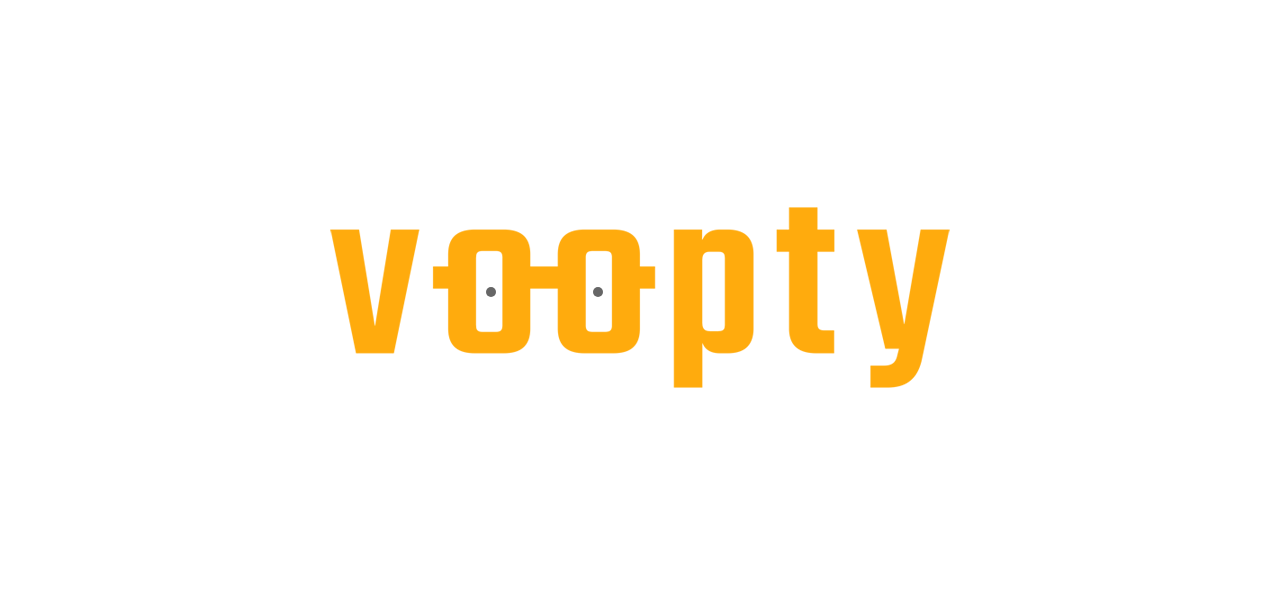 scroll, scrollTop: 0, scrollLeft: 0, axis: both 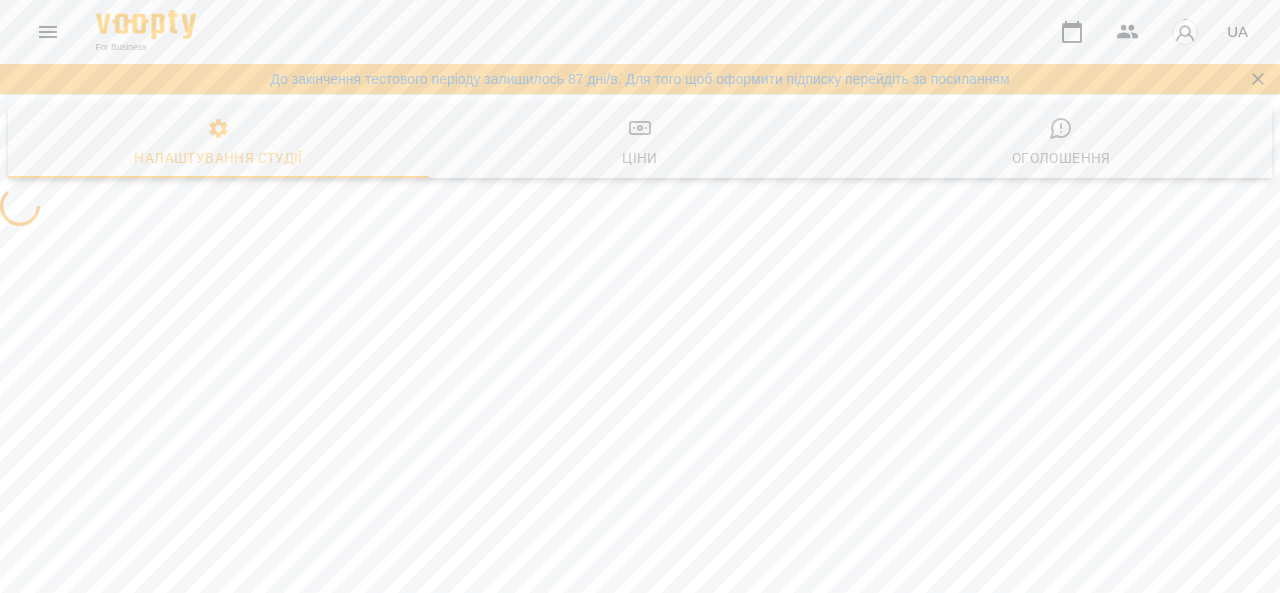 select on "**" 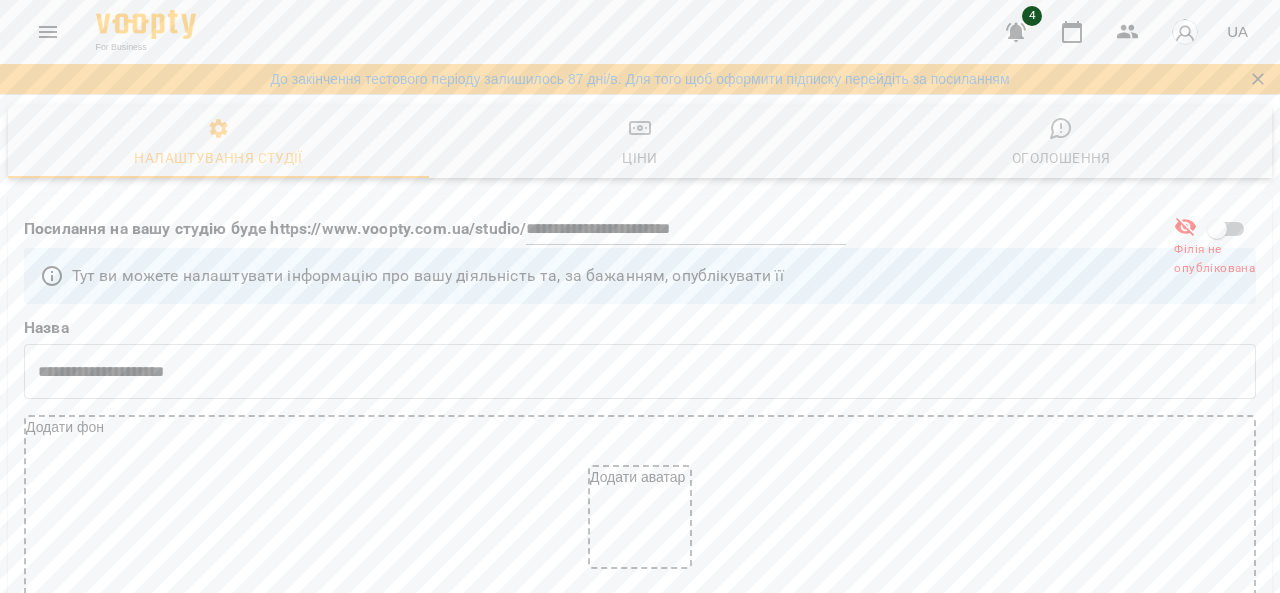 click on "For Business 4 UA" at bounding box center [640, 32] 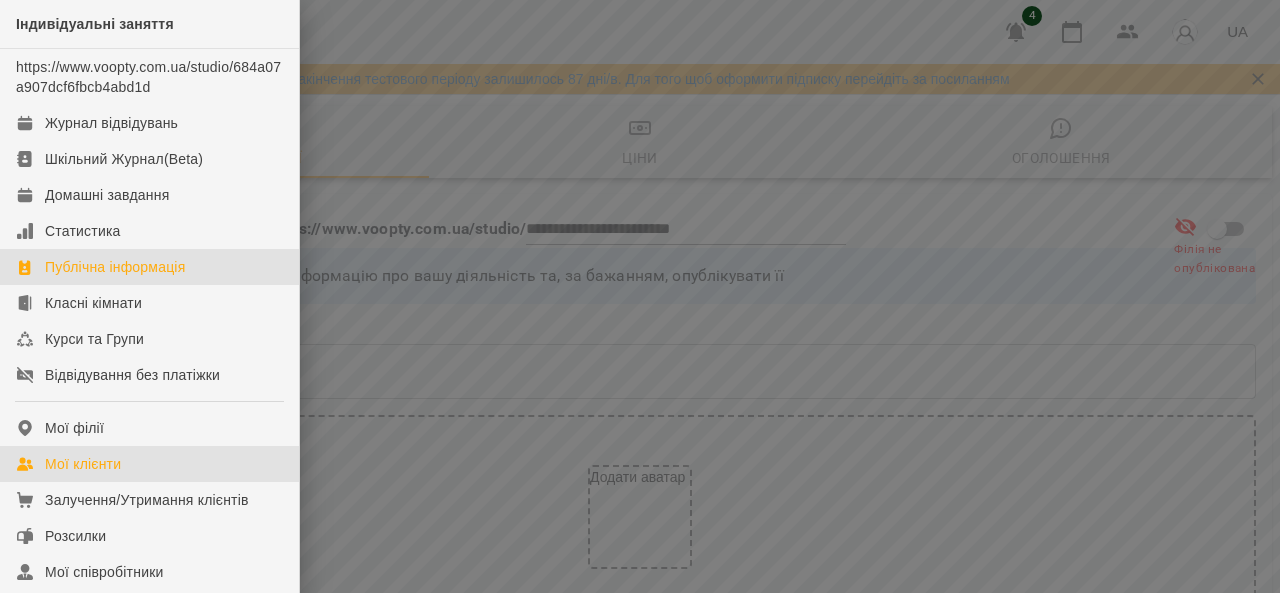 click on "Мої клієнти" at bounding box center (149, 464) 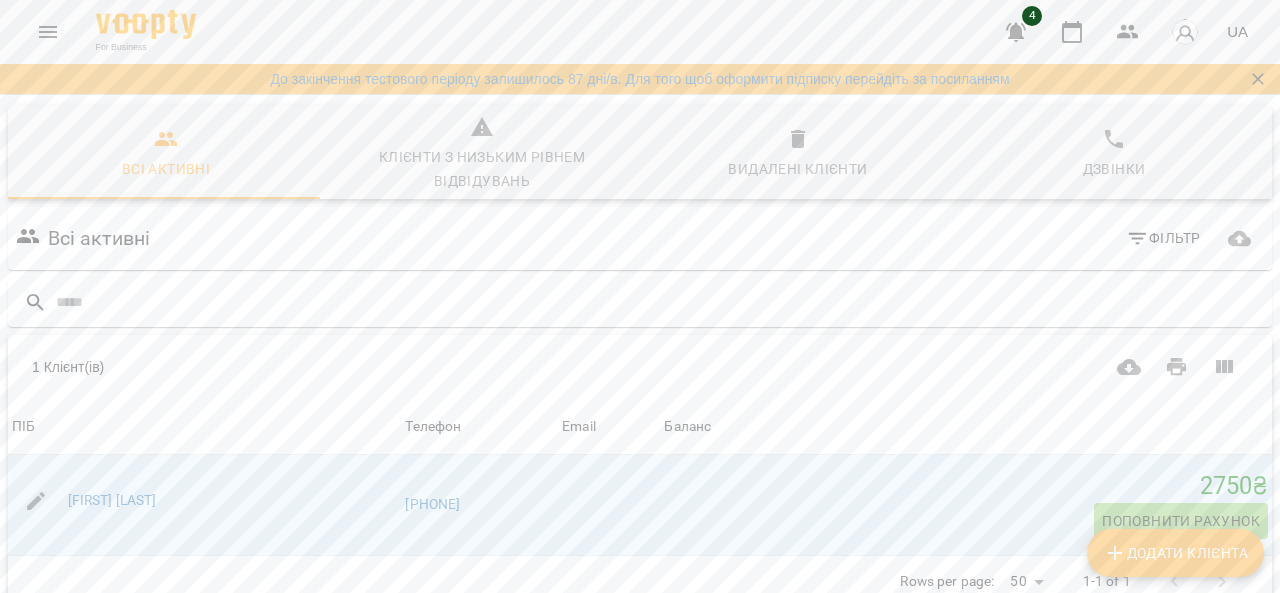 scroll, scrollTop: 108, scrollLeft: 0, axis: vertical 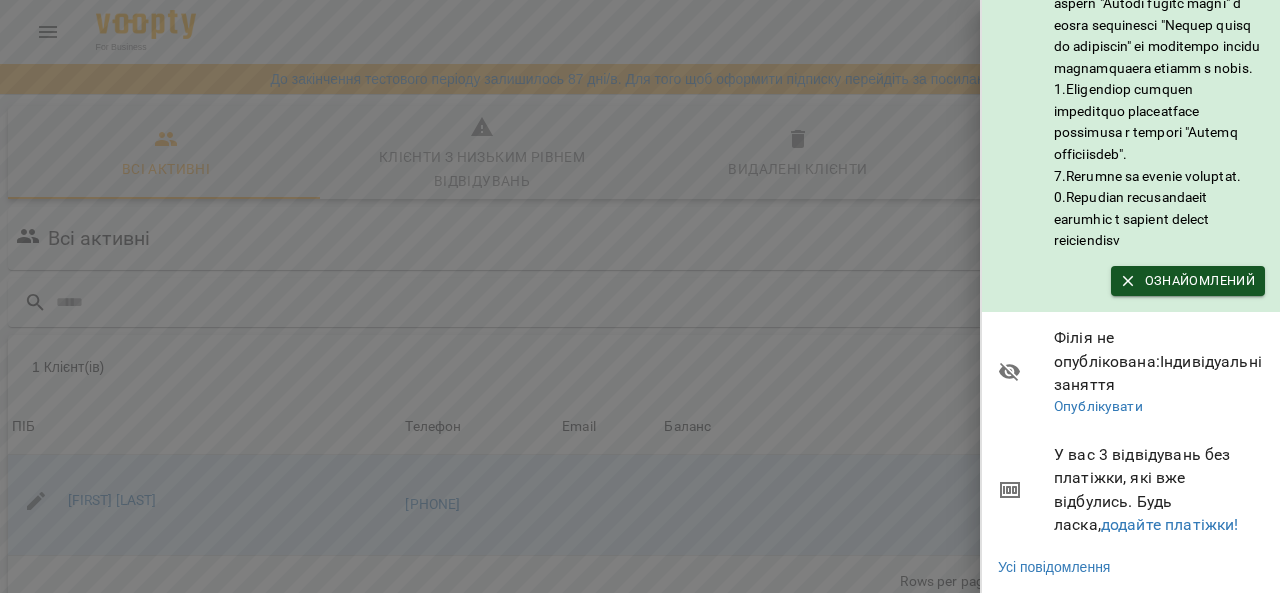 click at bounding box center [640, 296] 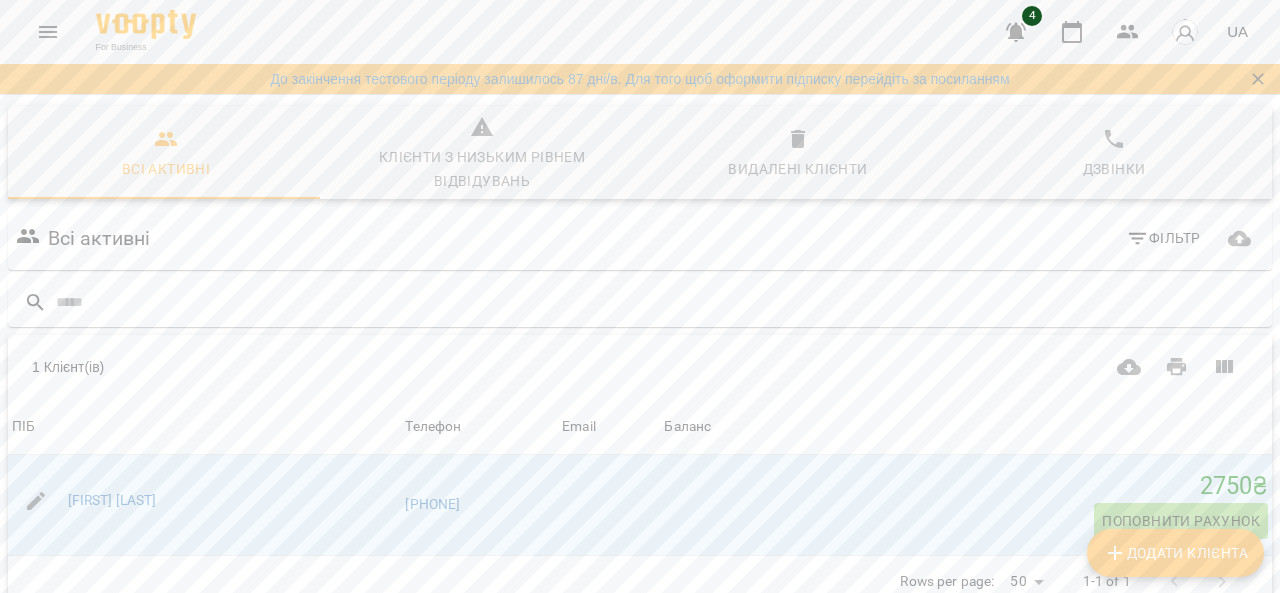 scroll, scrollTop: 26, scrollLeft: 0, axis: vertical 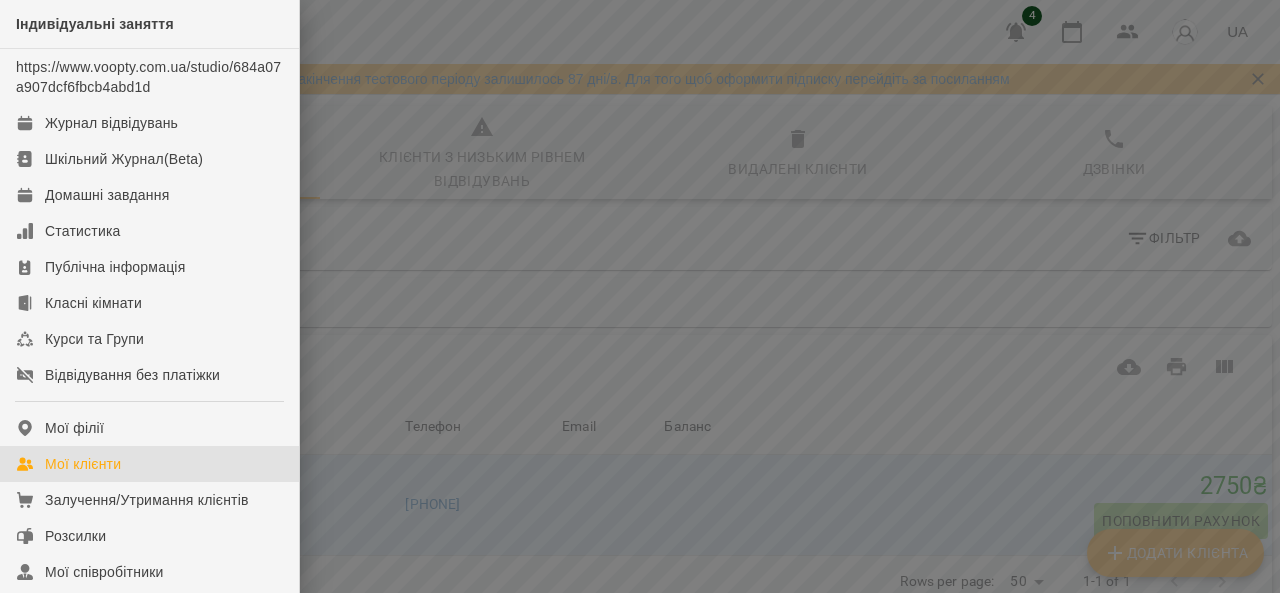 click at bounding box center (640, 296) 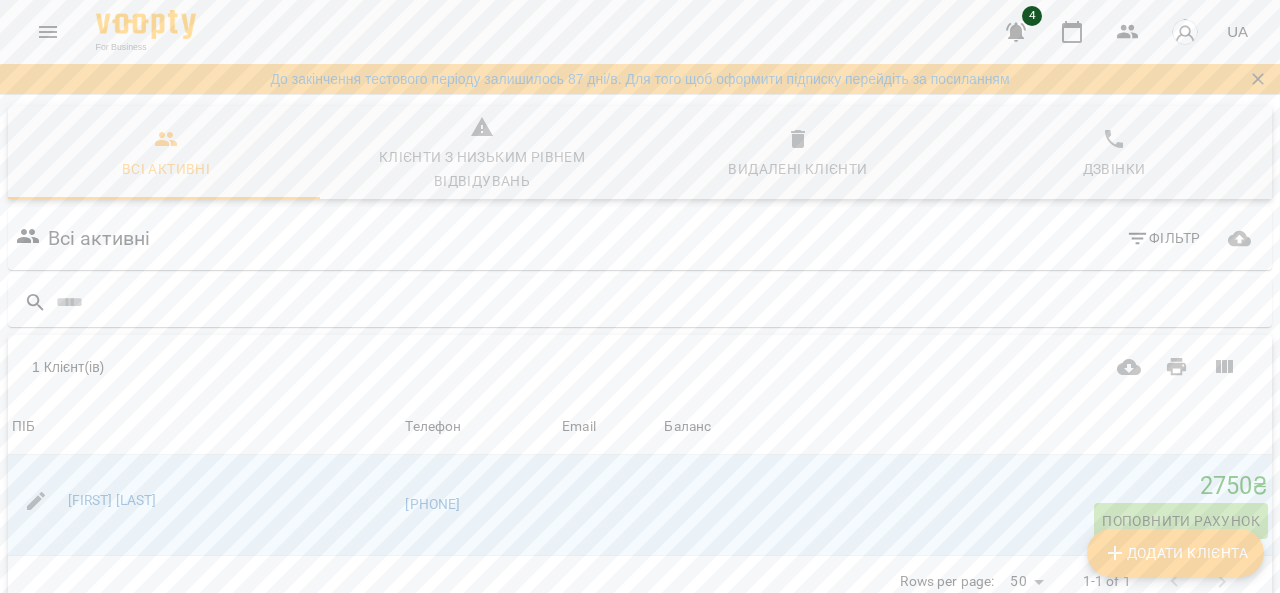 click on "Всі активні Клієнти з низьким рівнем відвідувань Видалені клієнти Дзвінки   Всі активні Фільтр 1   Клієнт(ів) 1   Клієнт(ів) ПІБ Телефон Email Баланс ПІБ Гуцал Ангеліна Телефон +380505679553 Email Баланс 2750 ₴ Поповнити рахунок Rows per page: 50 ** 1-1 of 1 Додати клієнта" at bounding box center [640, 427] 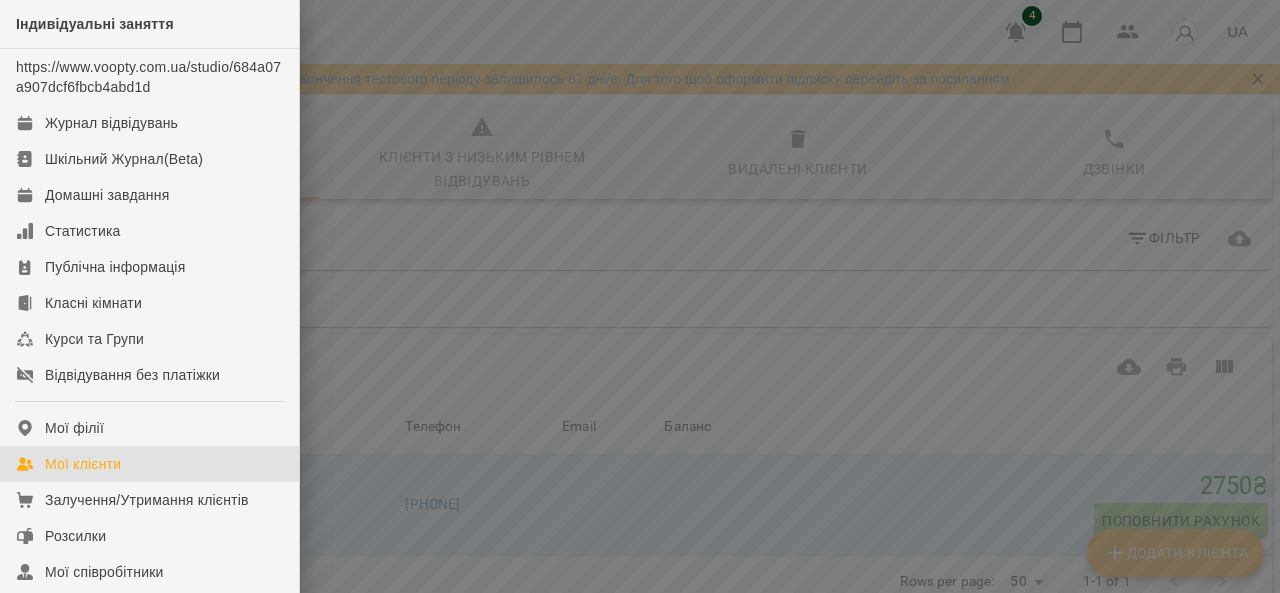 click at bounding box center (640, 296) 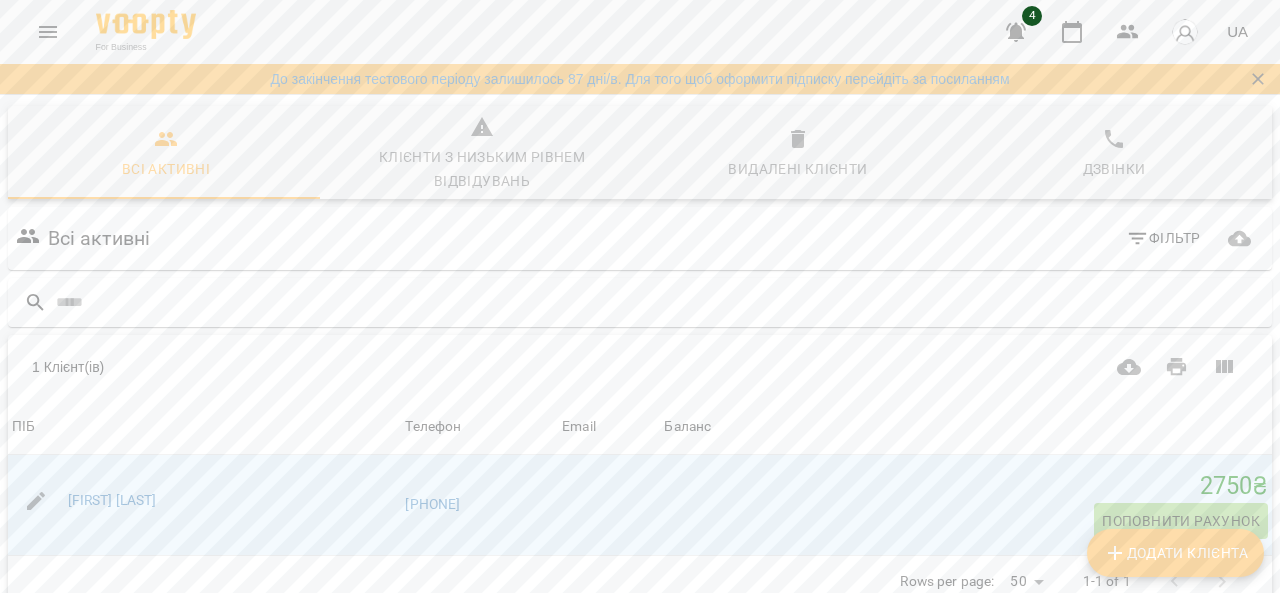click at bounding box center [48, 32] 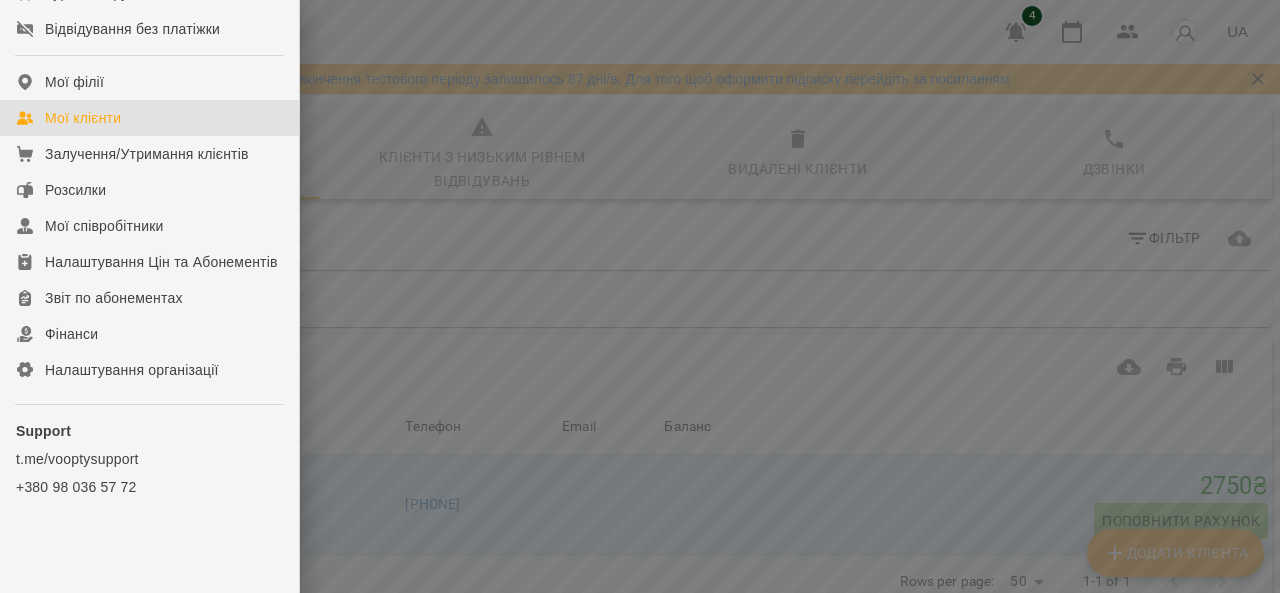 scroll, scrollTop: 366, scrollLeft: 0, axis: vertical 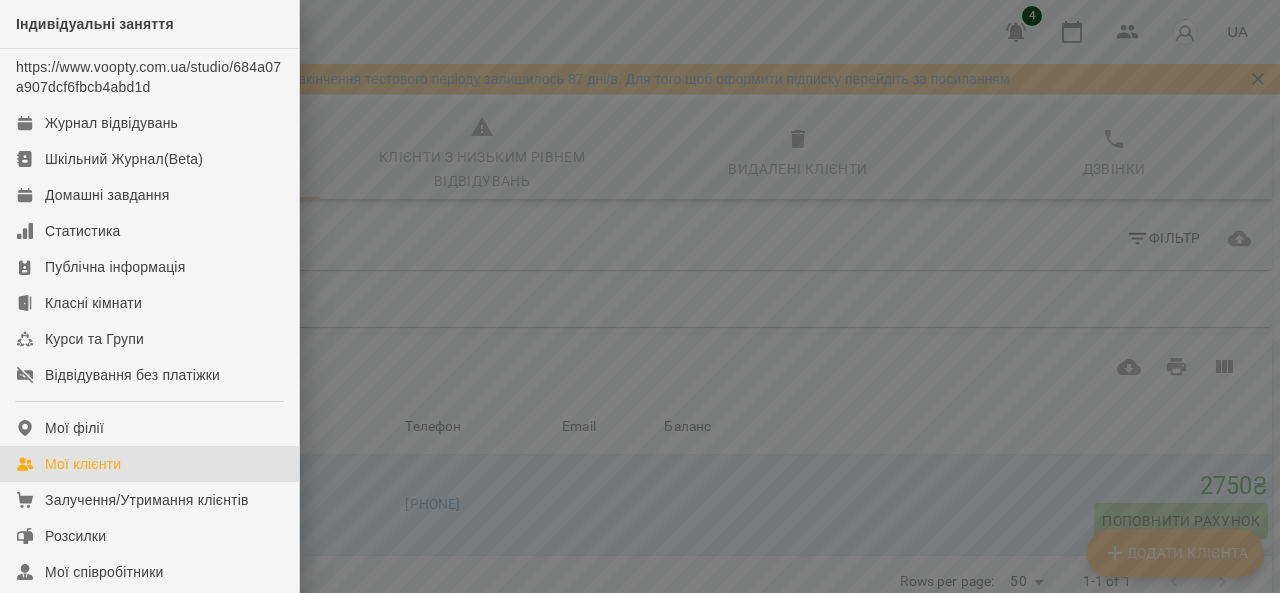 drag, startPoint x: 300, startPoint y: 131, endPoint x: 295, endPoint y: 168, distance: 37.336308 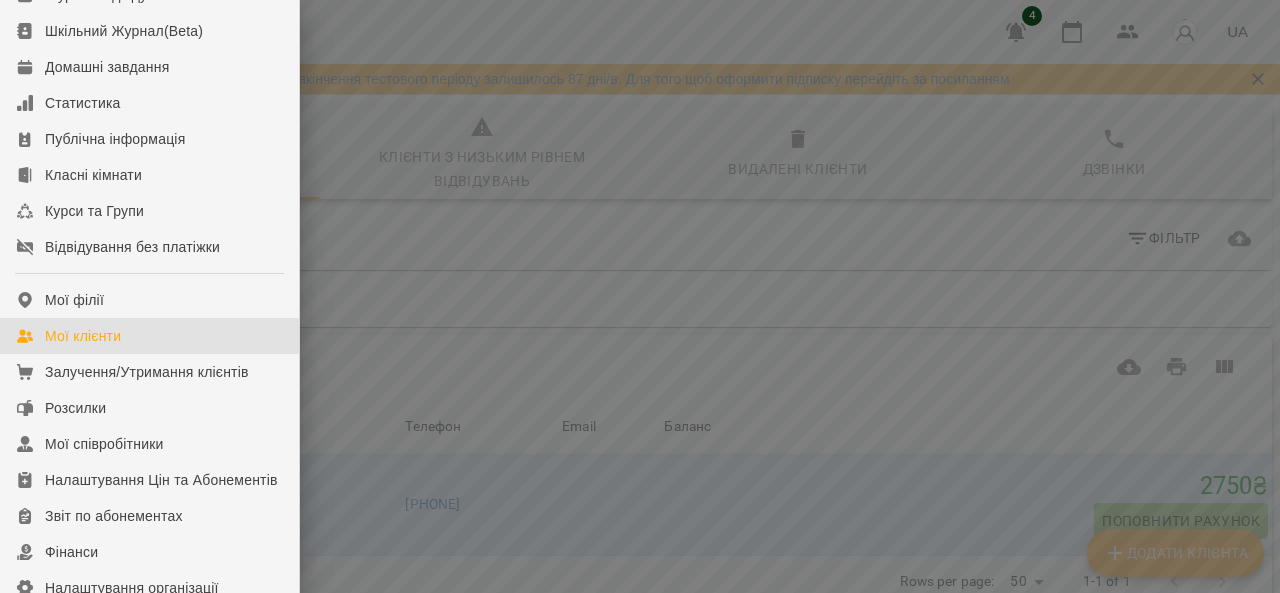 scroll, scrollTop: 138, scrollLeft: 0, axis: vertical 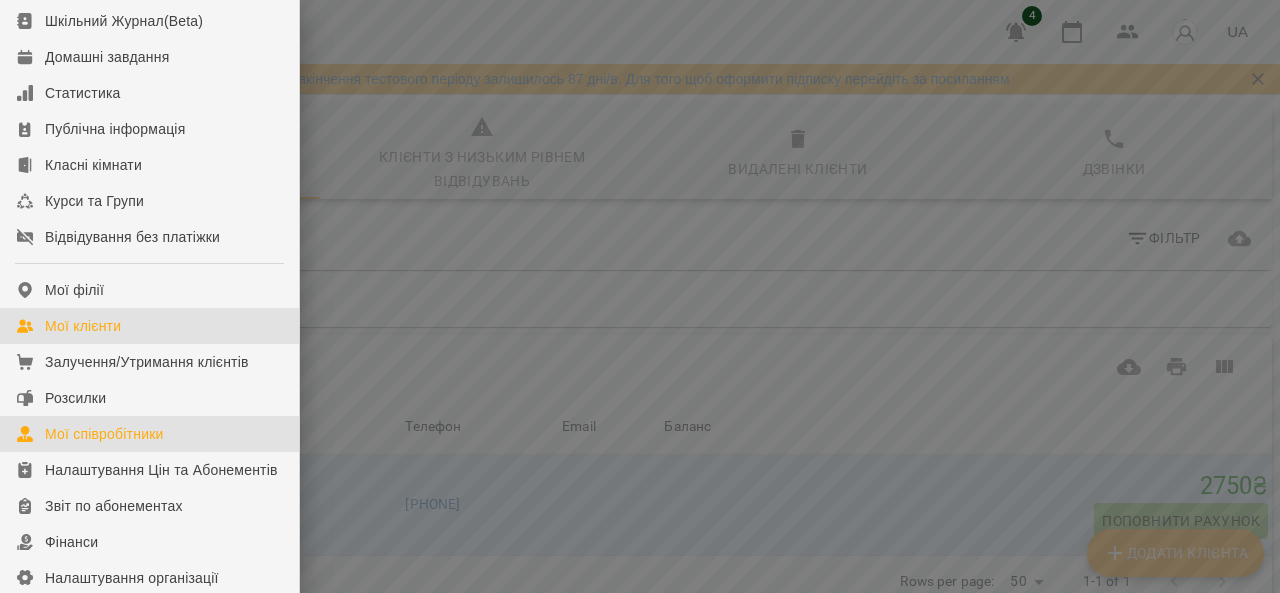click on "Мої співробітники" at bounding box center [149, 434] 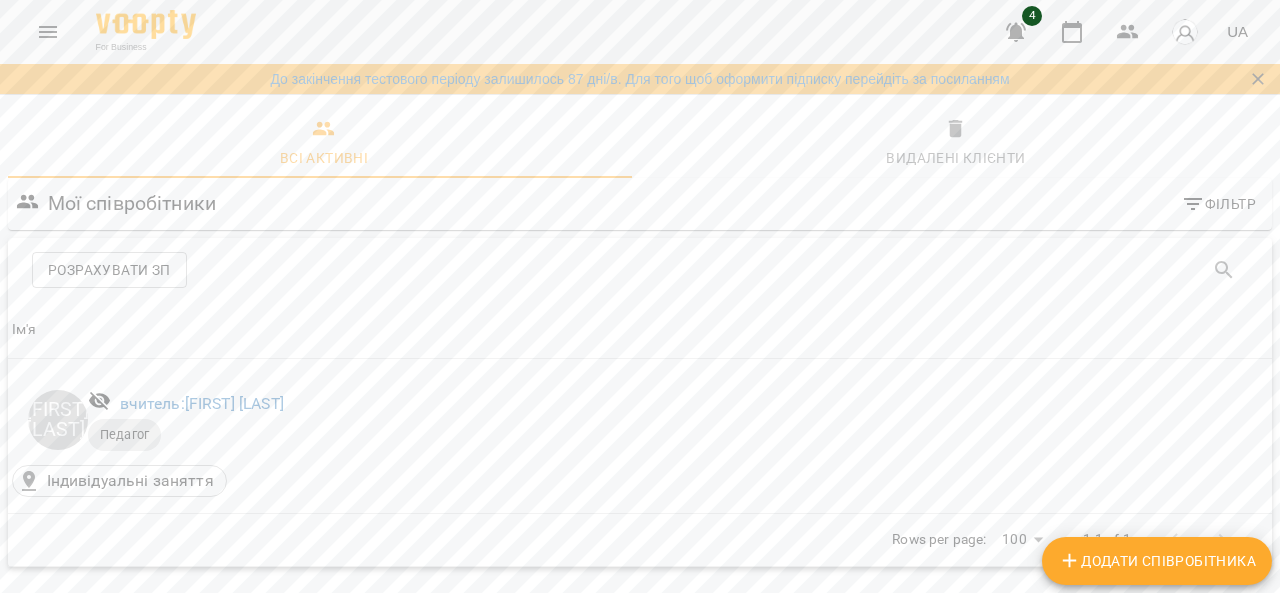 click on "Додати співробітника" at bounding box center [1157, 561] 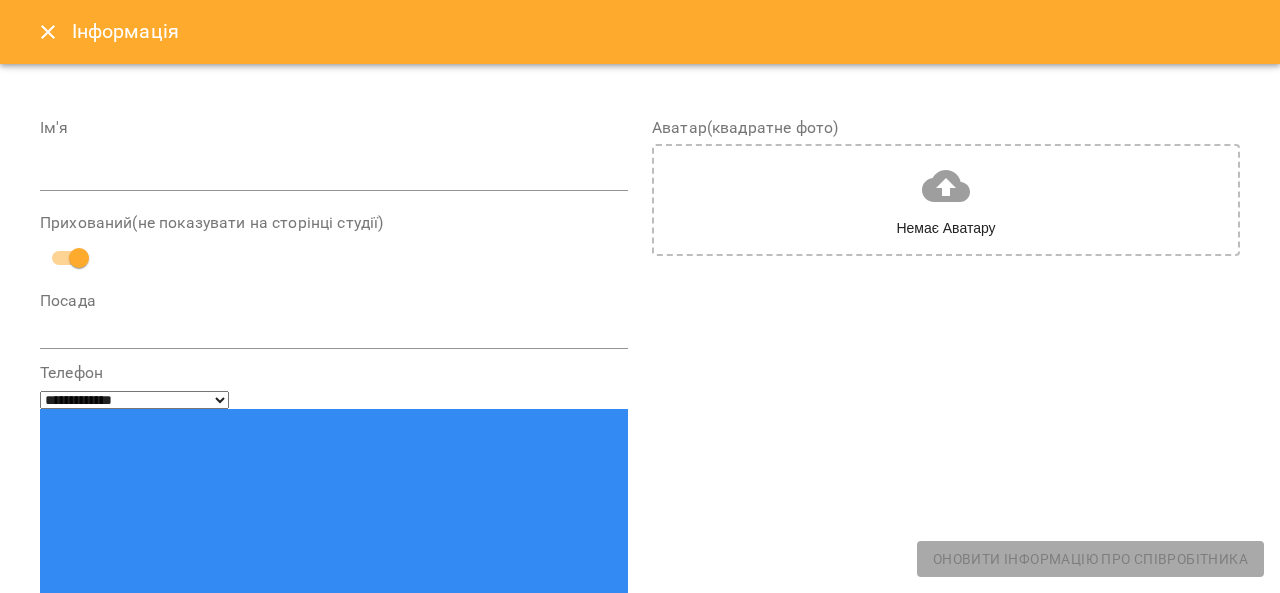 click at bounding box center [334, 176] 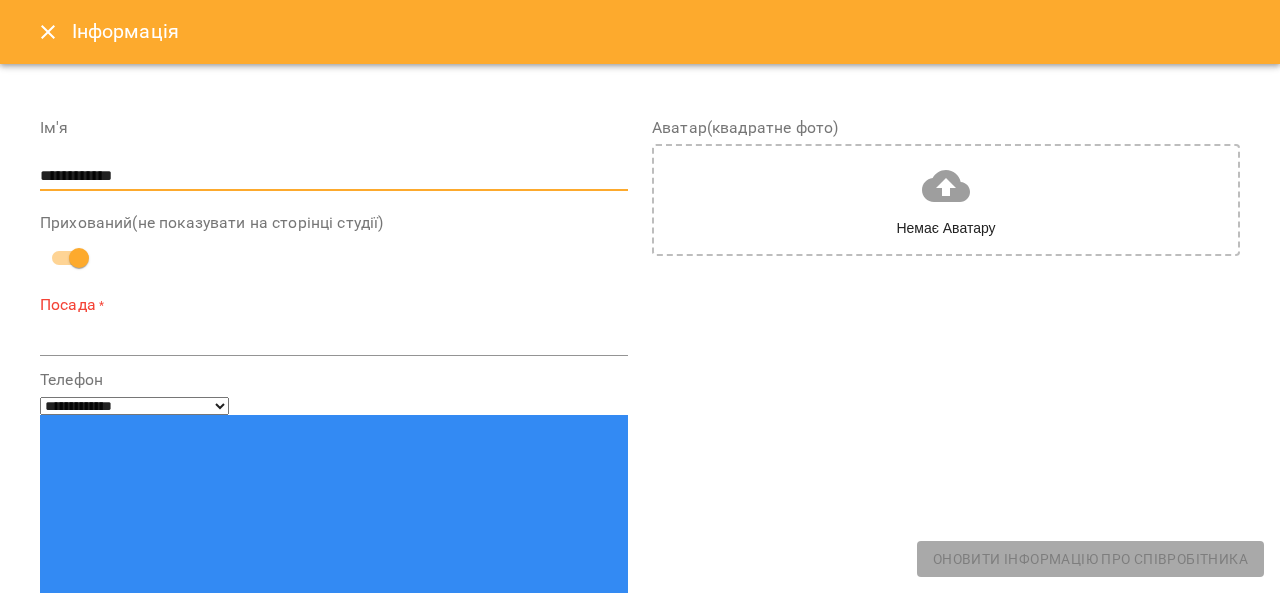 type on "**********" 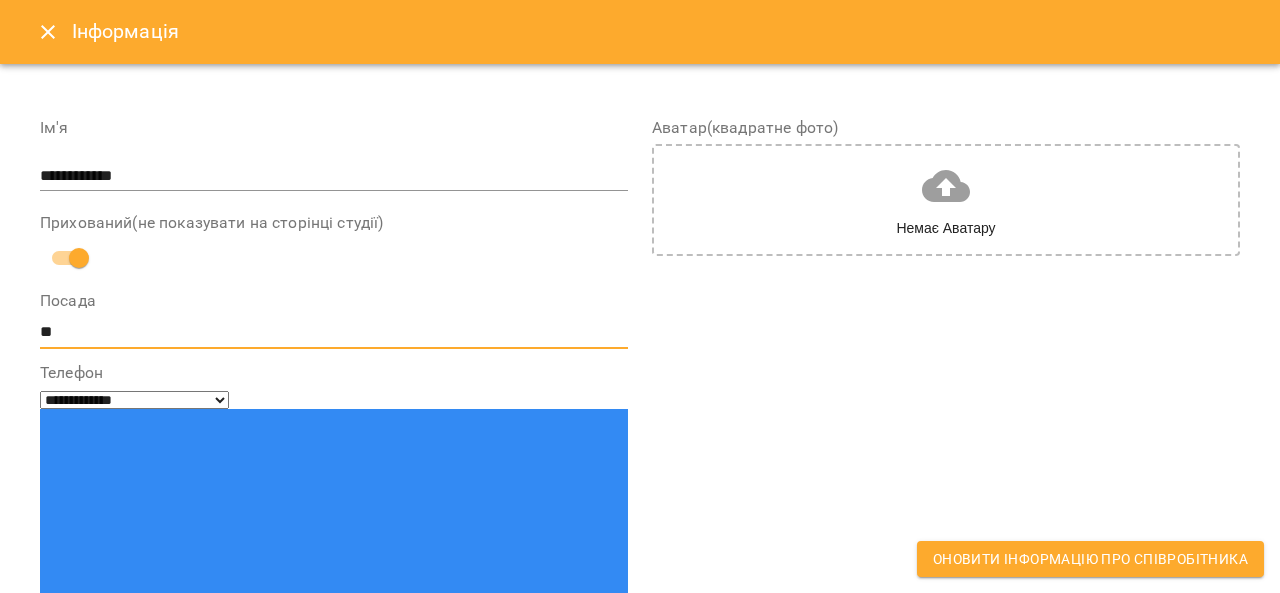 type on "*" 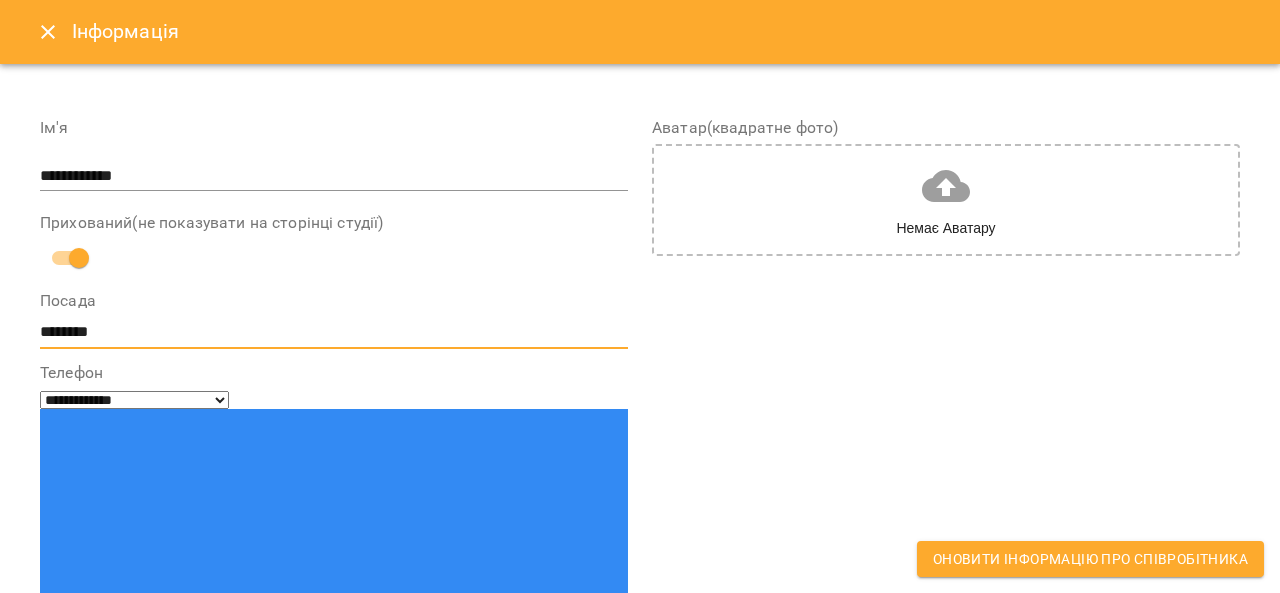 type on "********" 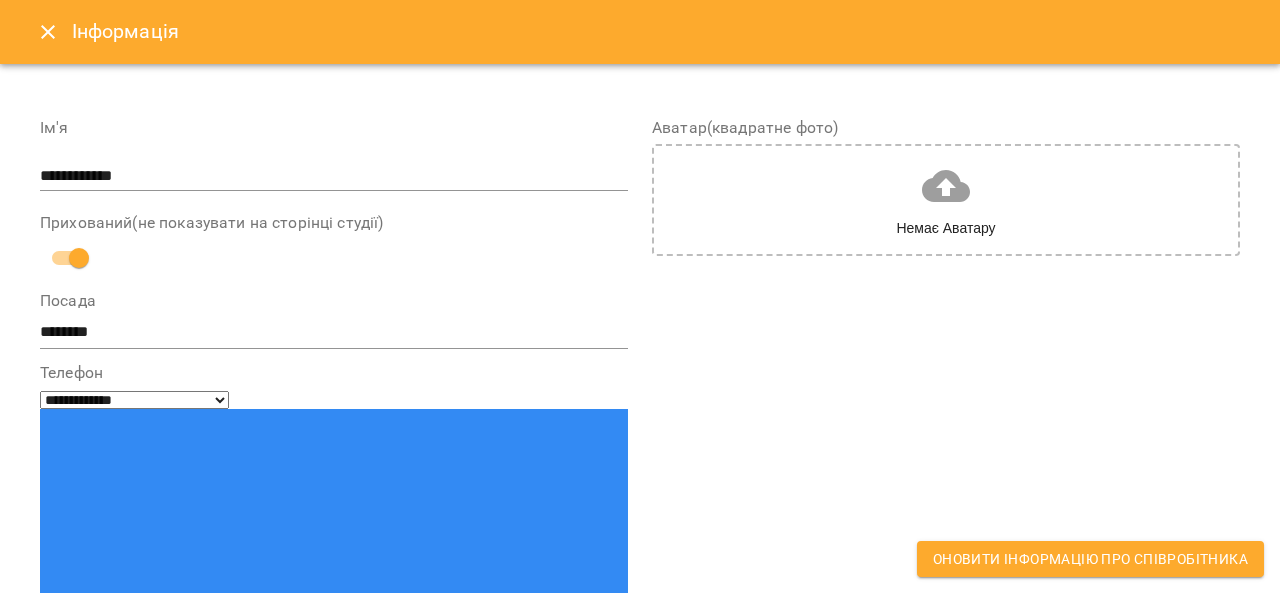 paste on "**********" 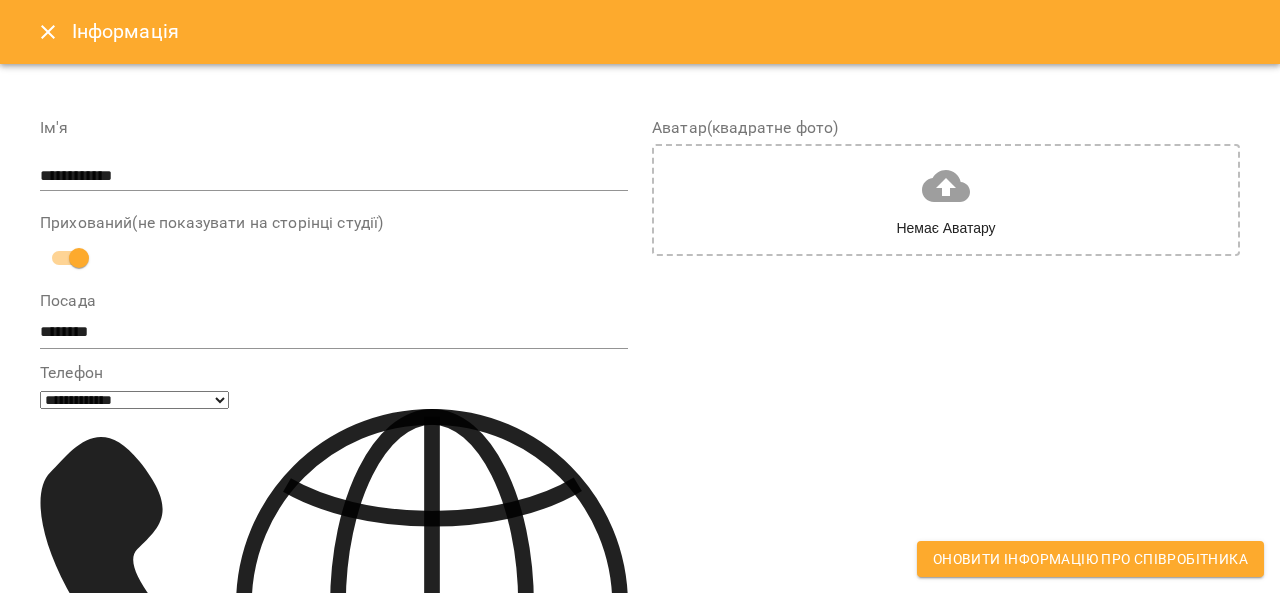 select on "**" 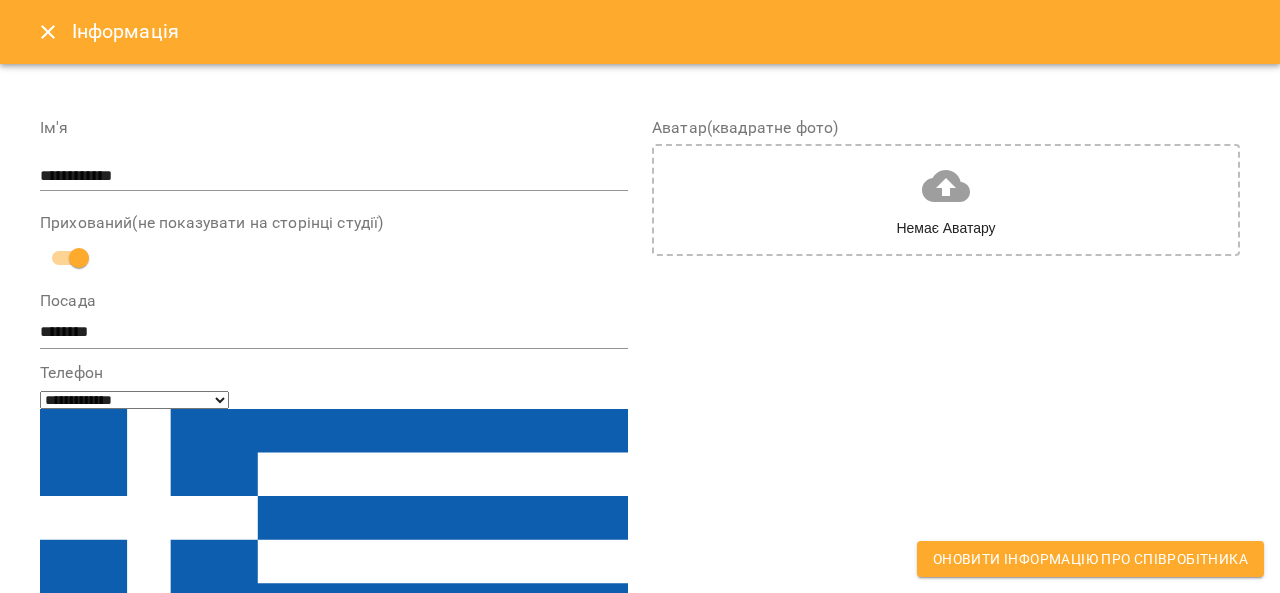 select on "**" 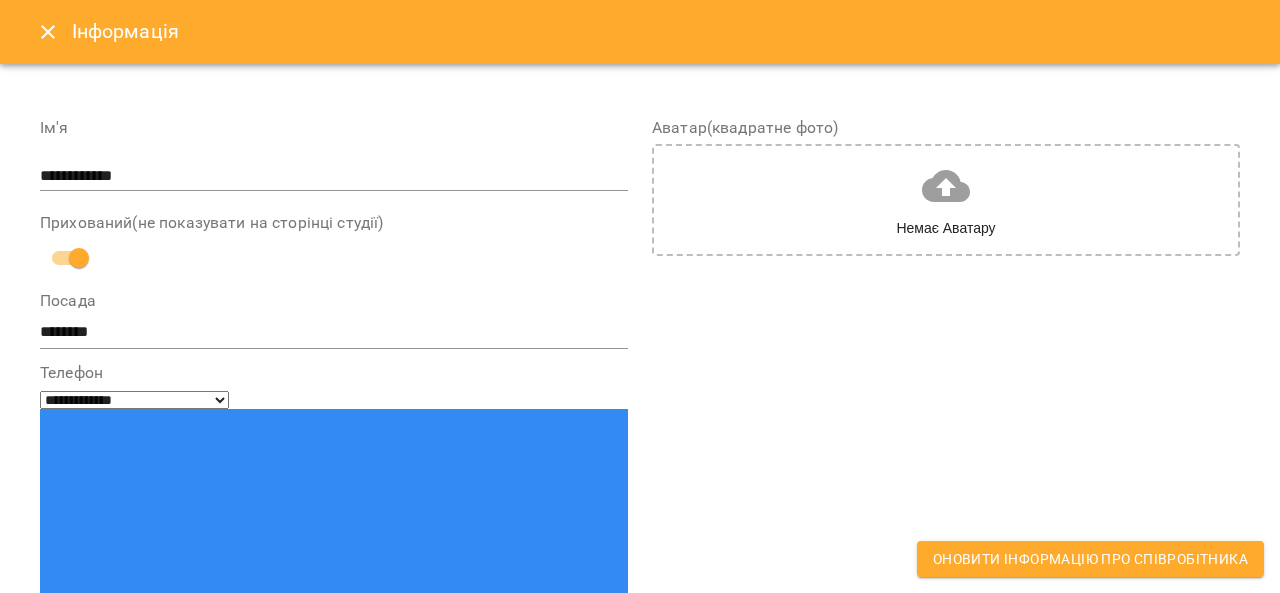 type on "**********" 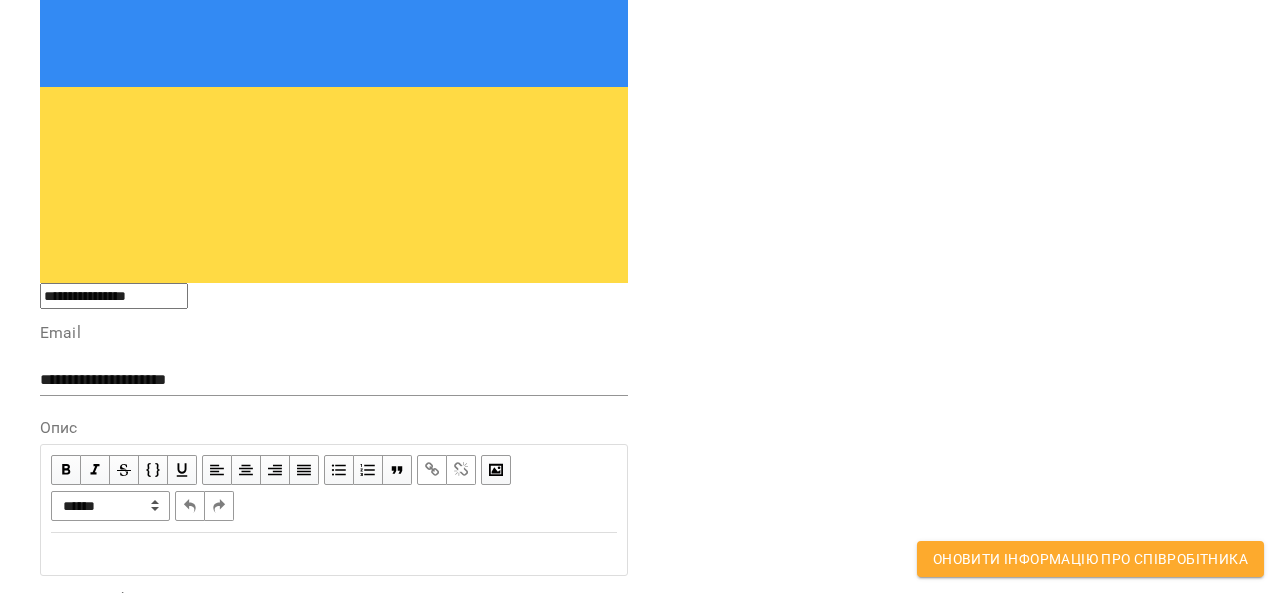 scroll, scrollTop: 521, scrollLeft: 0, axis: vertical 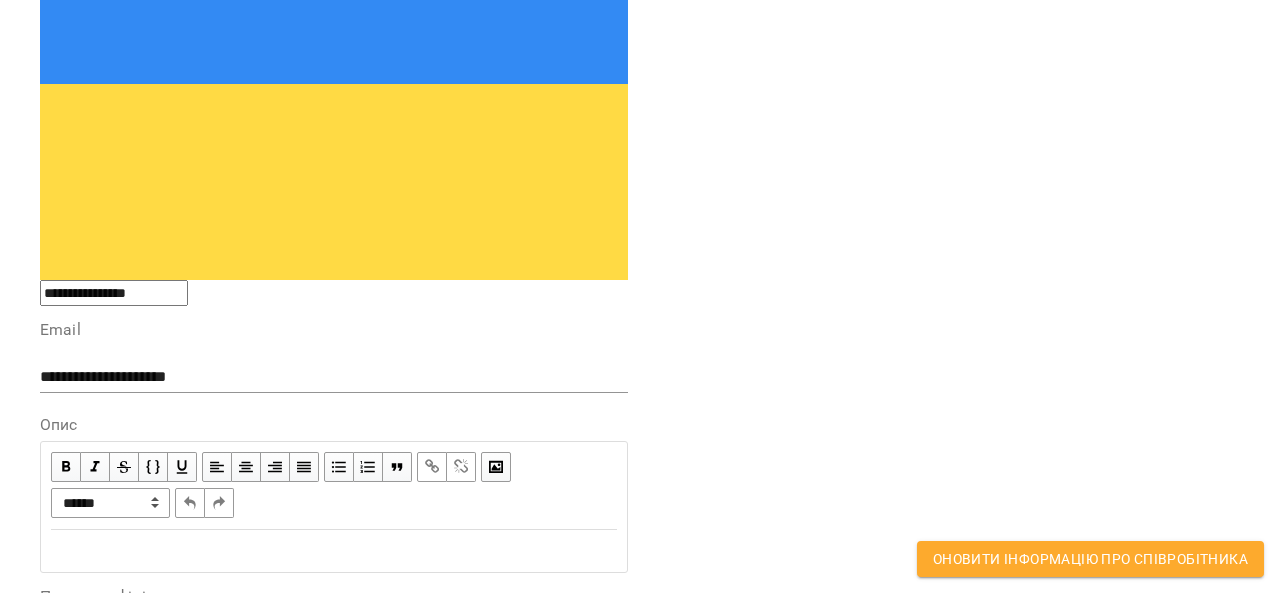 click on "Адмін" at bounding box center [93, 767] 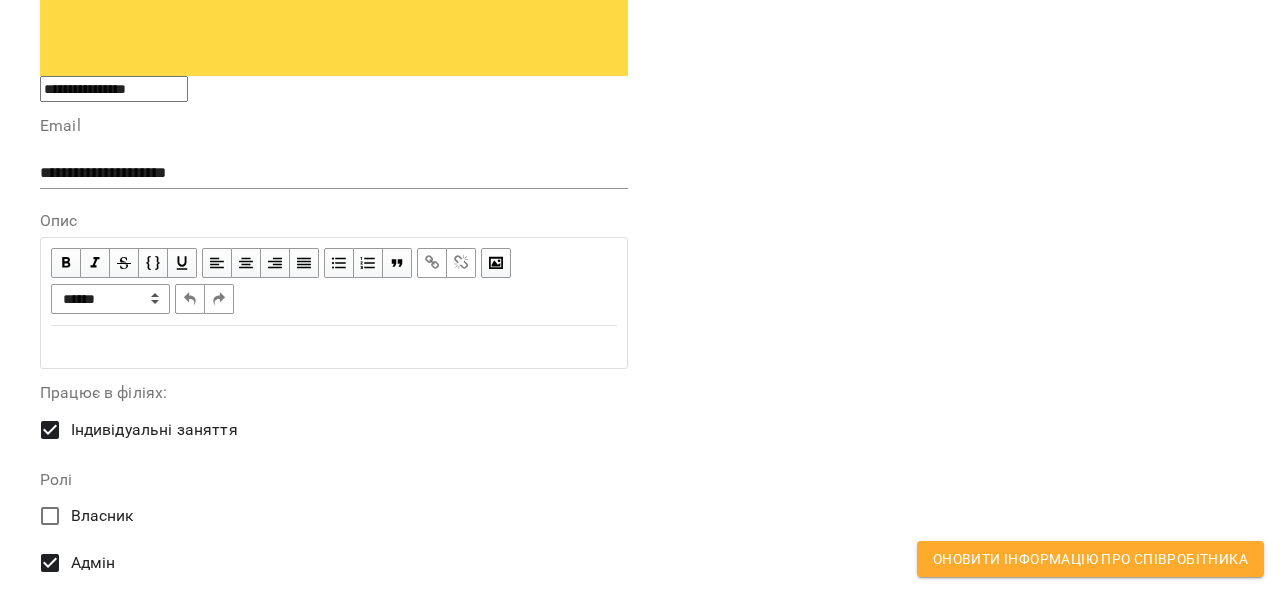 scroll, scrollTop: 727, scrollLeft: 0, axis: vertical 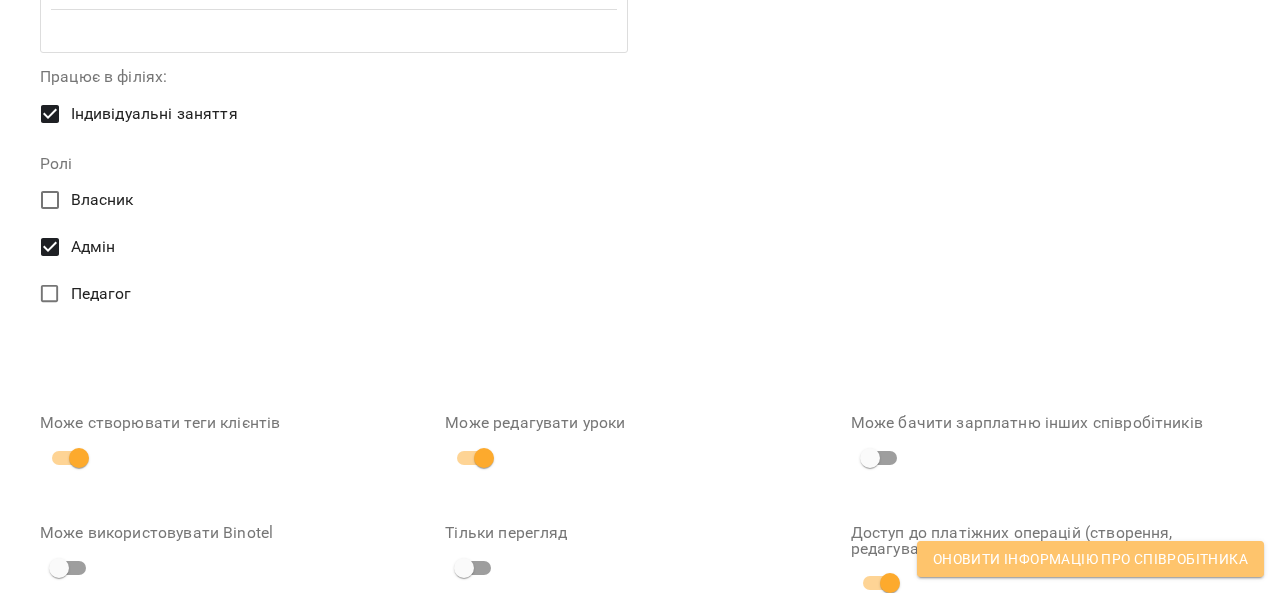 click on "Оновити інформацію про співробітника" at bounding box center (1090, 559) 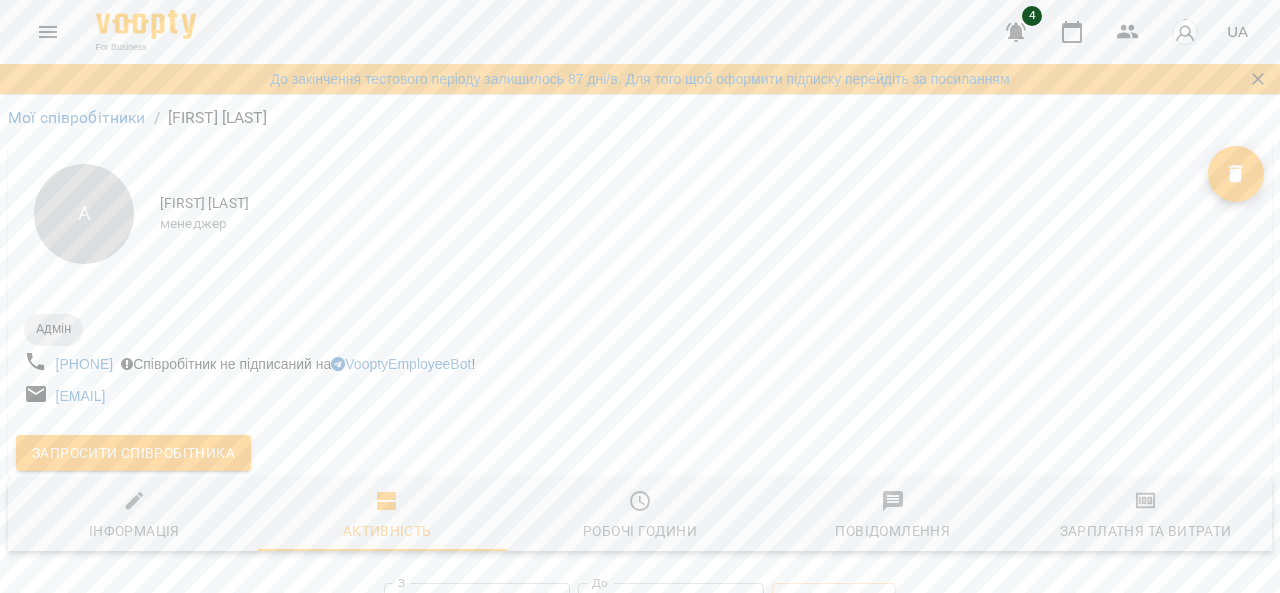 click at bounding box center (1185, 32) 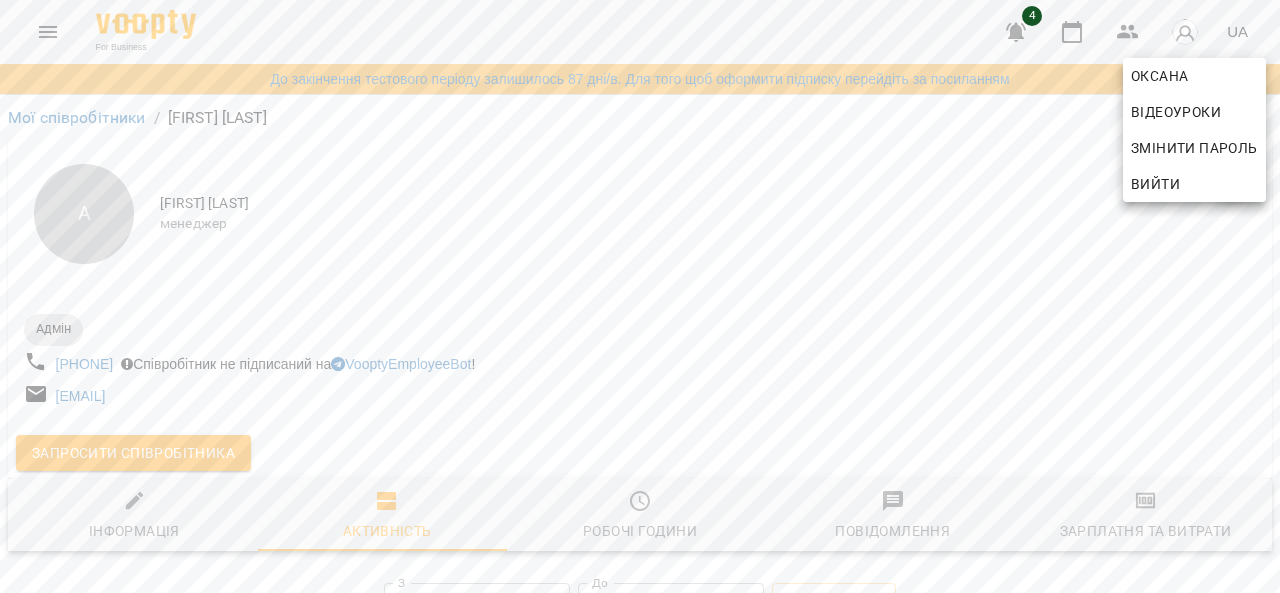 drag, startPoint x: 244, startPoint y: 399, endPoint x: 82, endPoint y: 405, distance: 162.11107 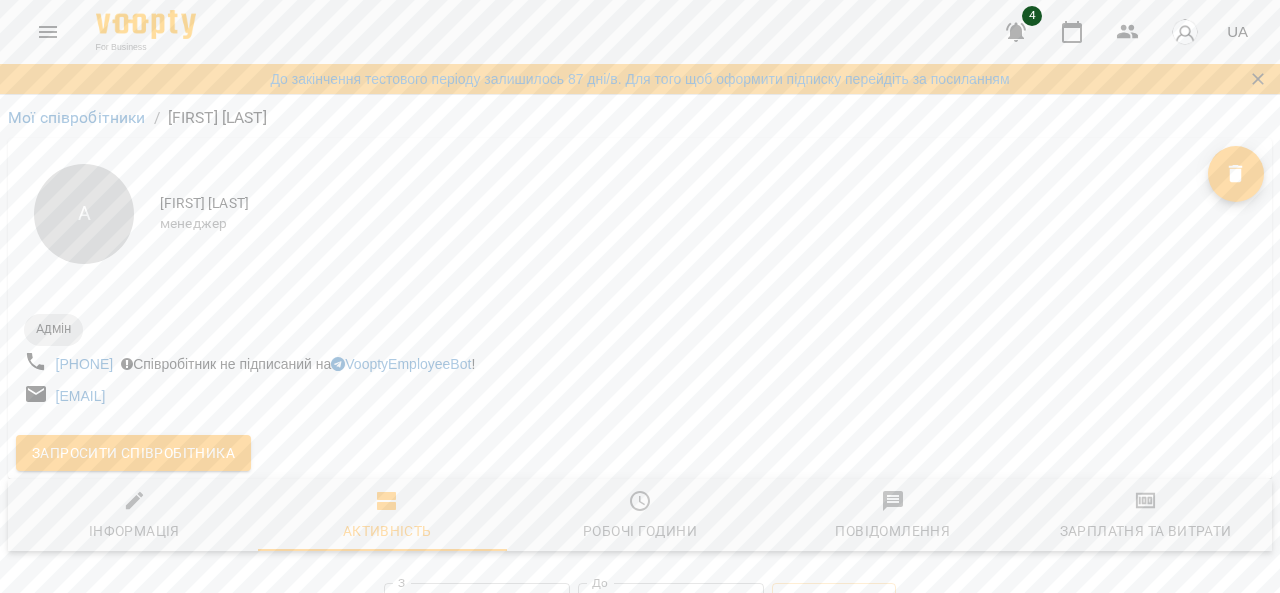 click on "Запросити співробітника" at bounding box center [133, 453] 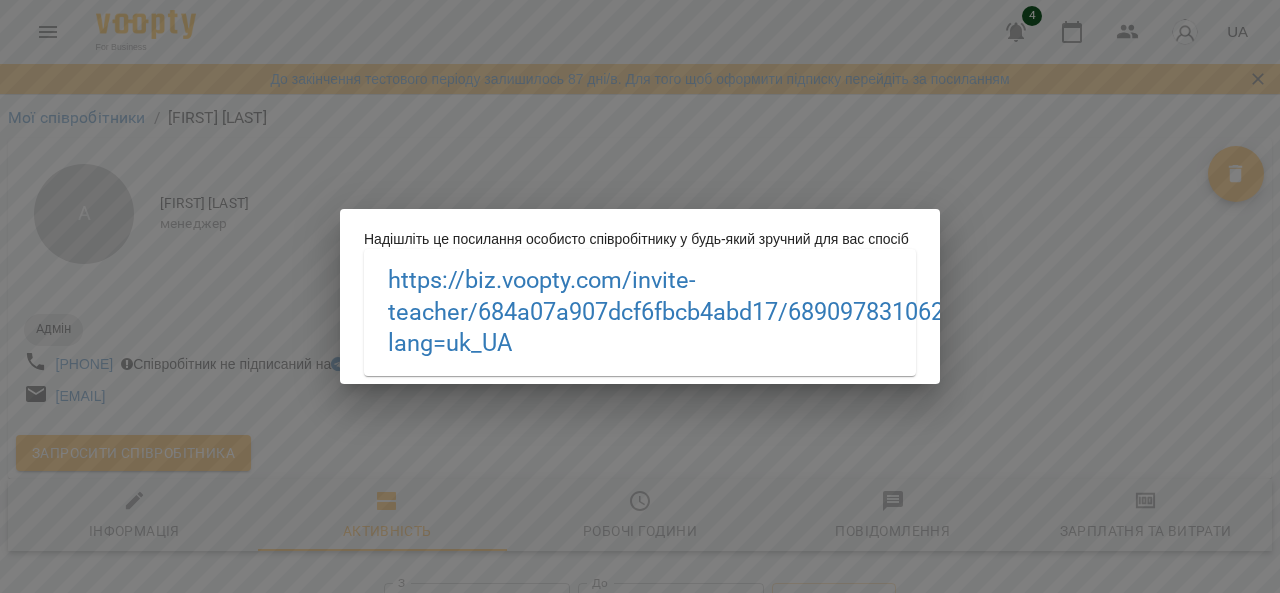 click on "Надішліть це посилання особисто співробітнику у будь-який зручний для вас спосіб https://biz.voopty.com /invite-teacher/684a07a907dcf6fbcb4abd17/689097831062e6779f4636b9?lang=uk_UA" at bounding box center [640, 296] 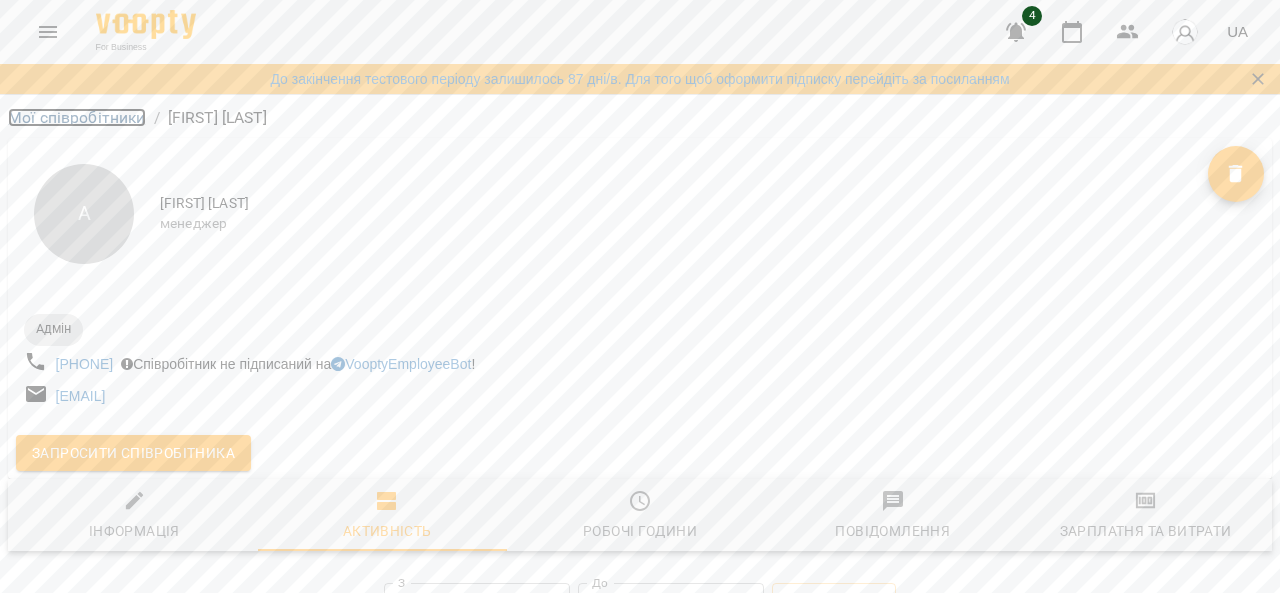 click on "Мої співробітники" at bounding box center (77, 117) 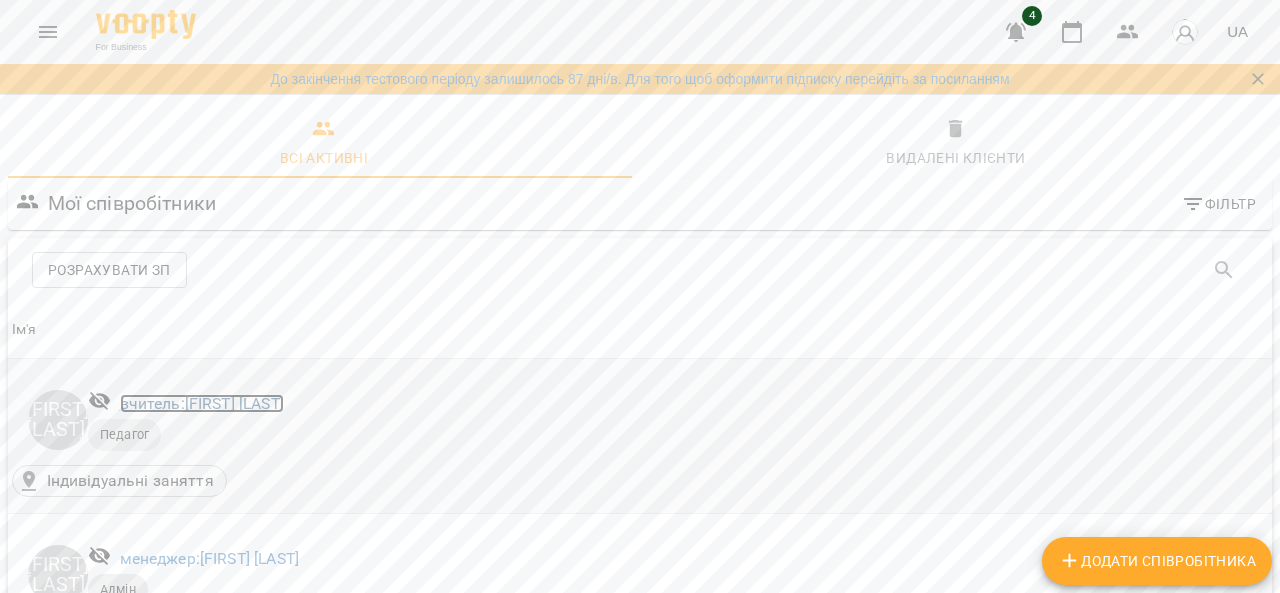 click on "вчитель:  Євгенія Левчук" at bounding box center [202, 403] 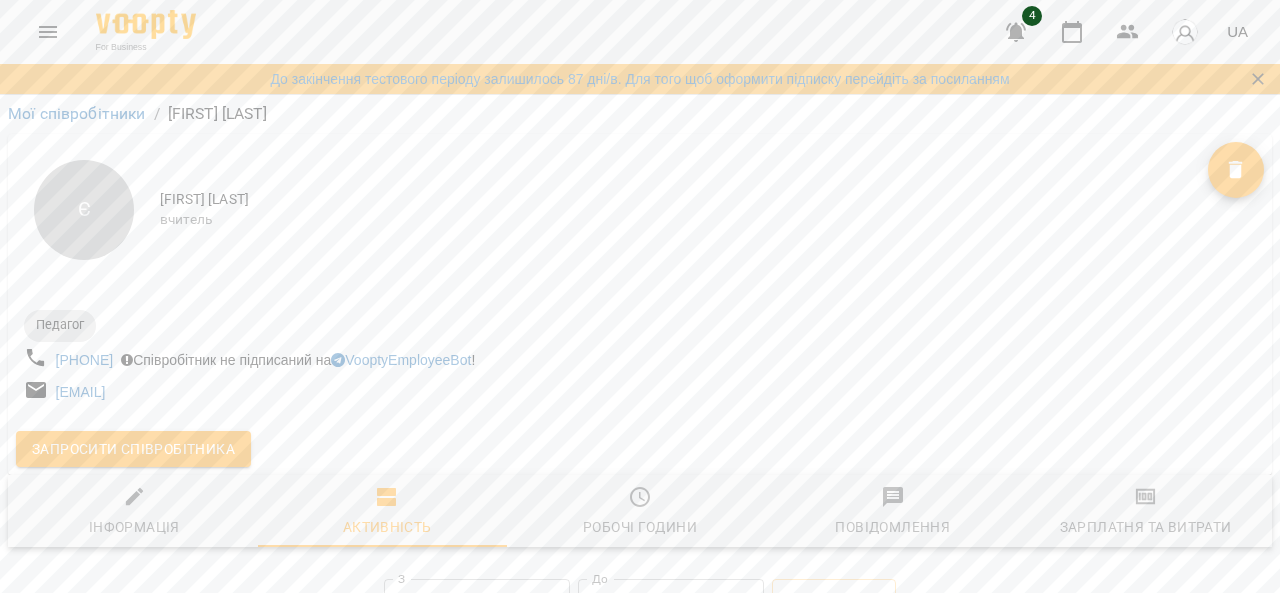 scroll, scrollTop: 195, scrollLeft: 0, axis: vertical 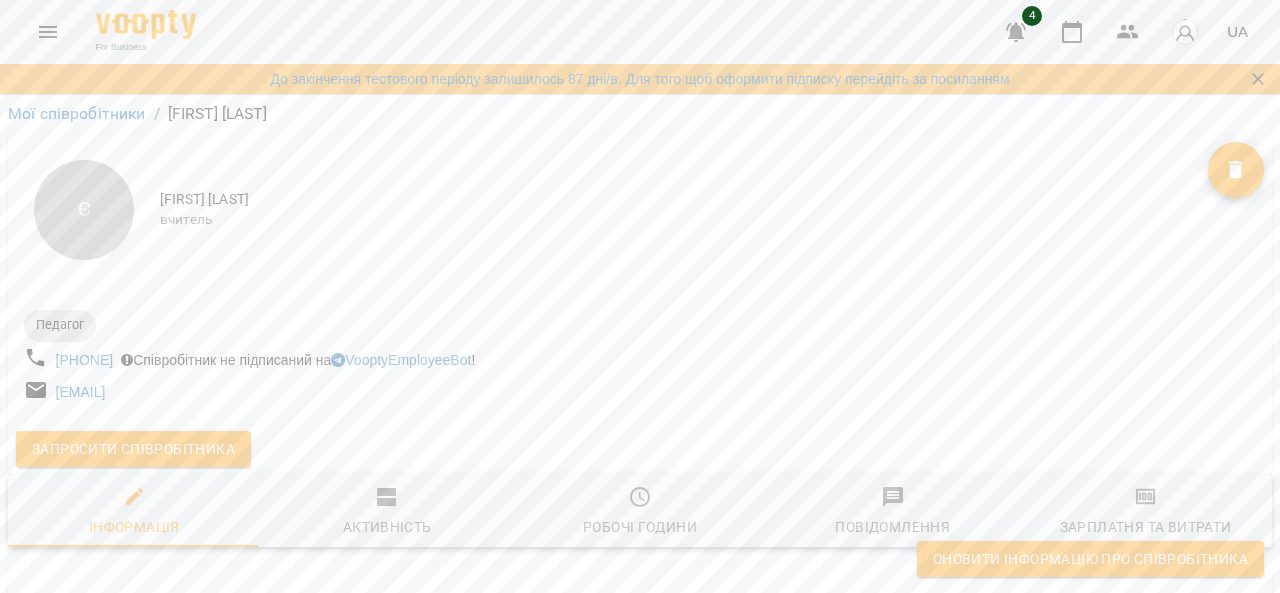 click on "Оновити інформацію про співробітника" at bounding box center [1090, 559] 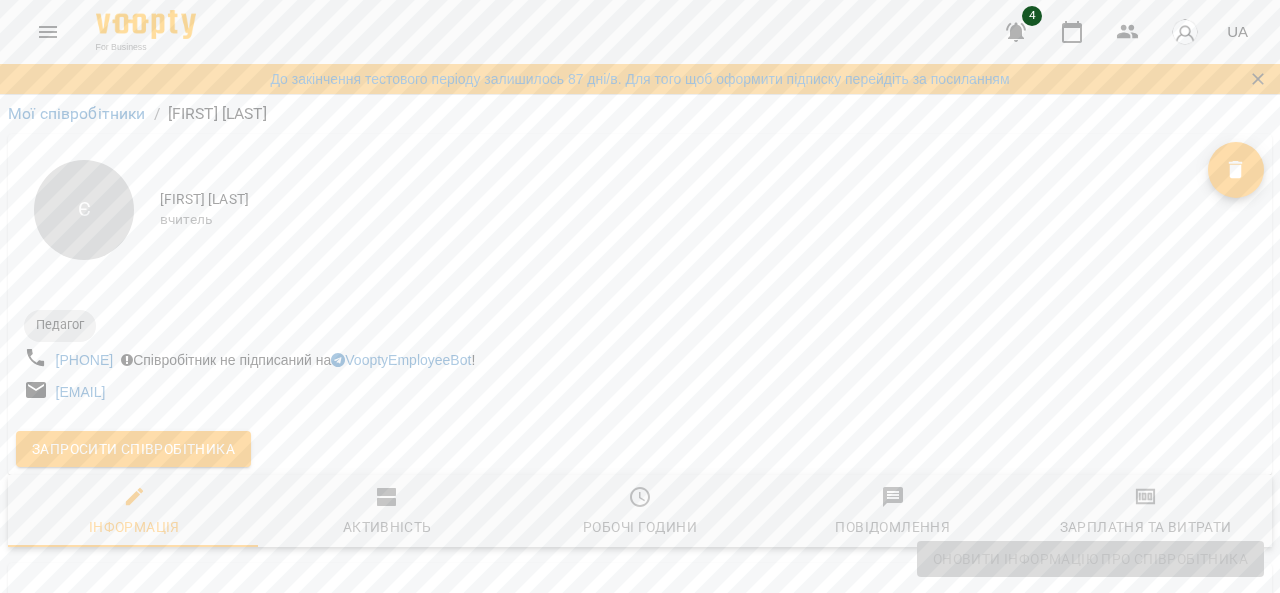 scroll, scrollTop: 184, scrollLeft: 0, axis: vertical 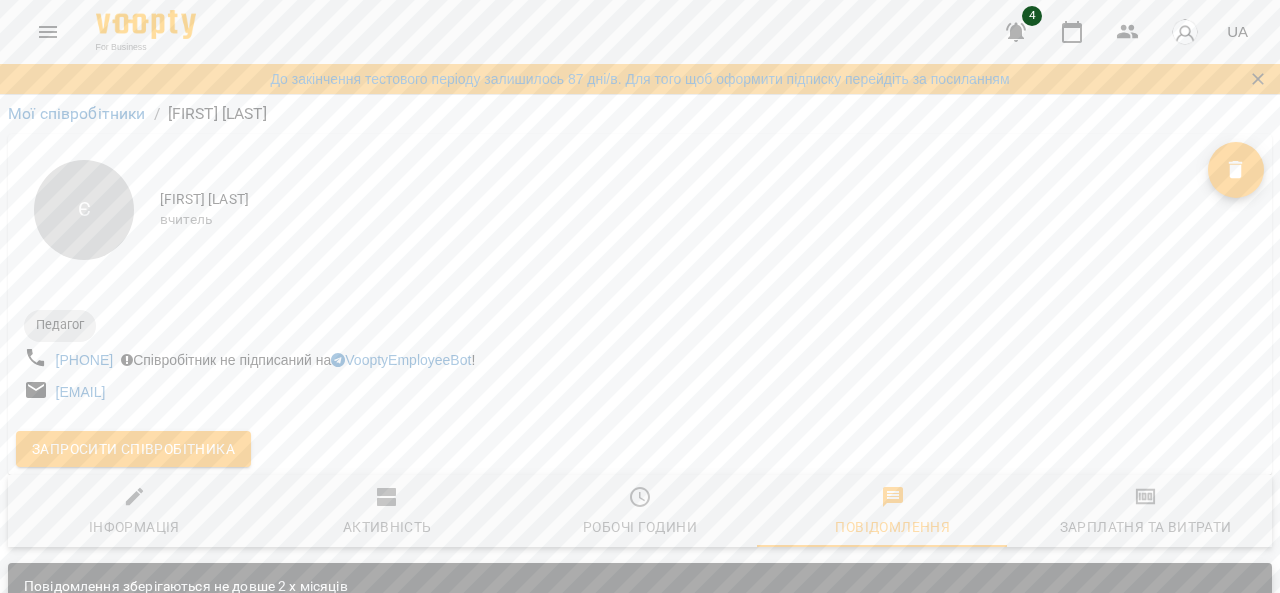 click on "Робочі години" at bounding box center (640, 512) 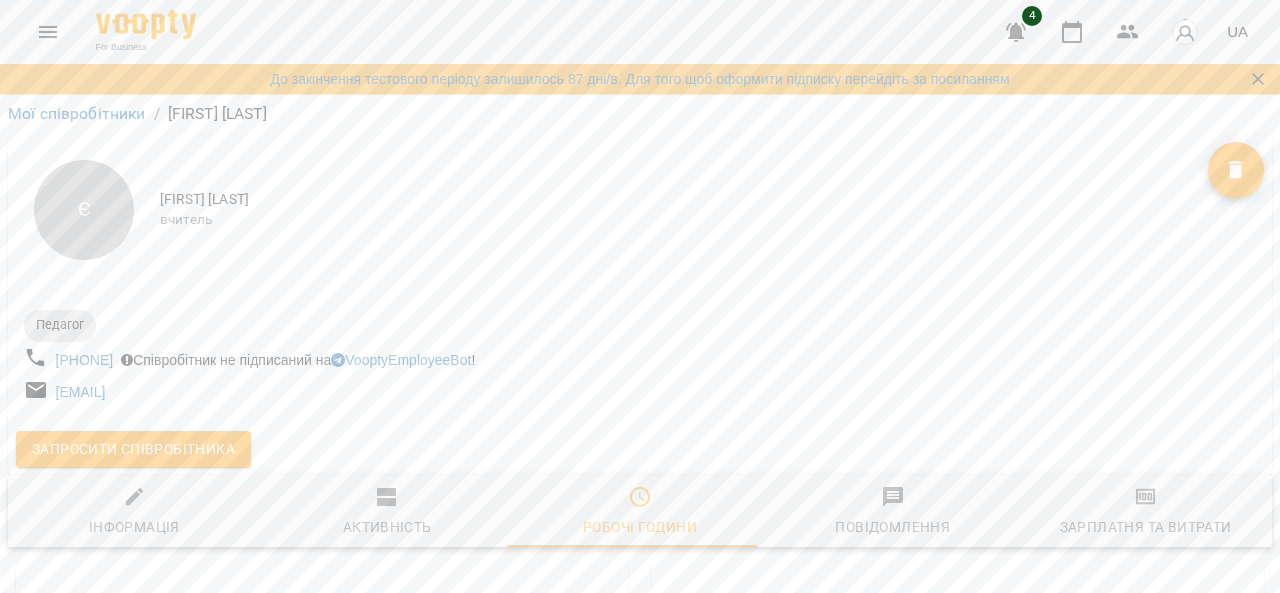 click on "Запросити співробітника" at bounding box center [133, 449] 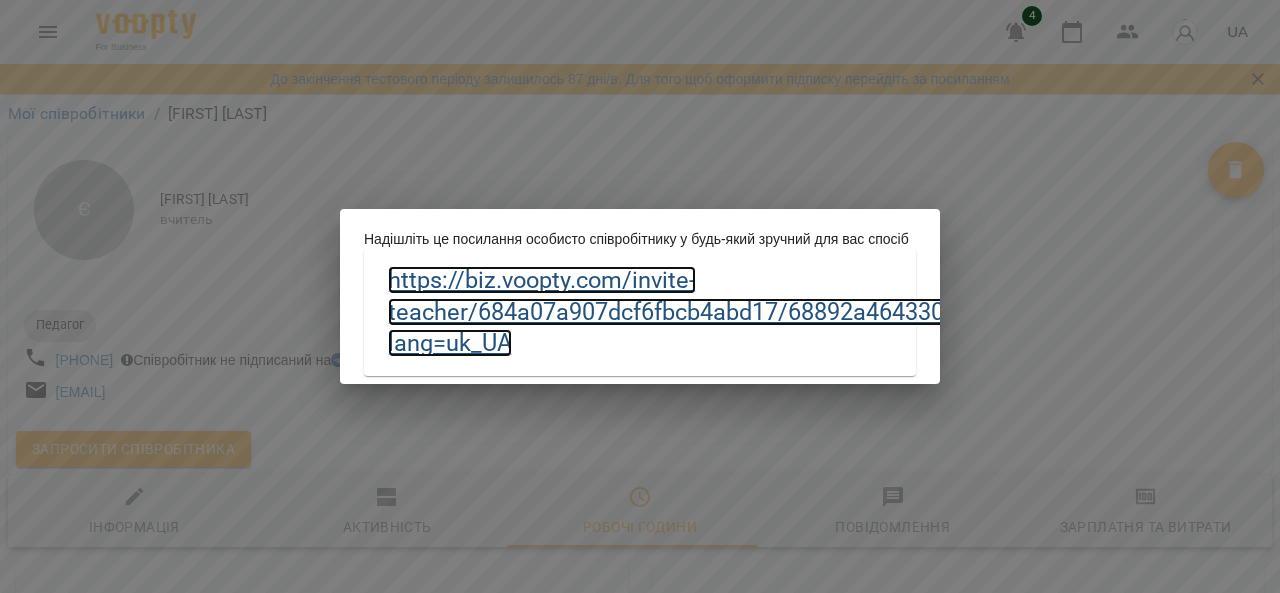 click on "https://biz.voopty.com /invite-teacher/684a07a907dcf6fbcb4abd17/68892a464330513d9f19d9c6?lang=uk_UA" at bounding box center (746, 311) 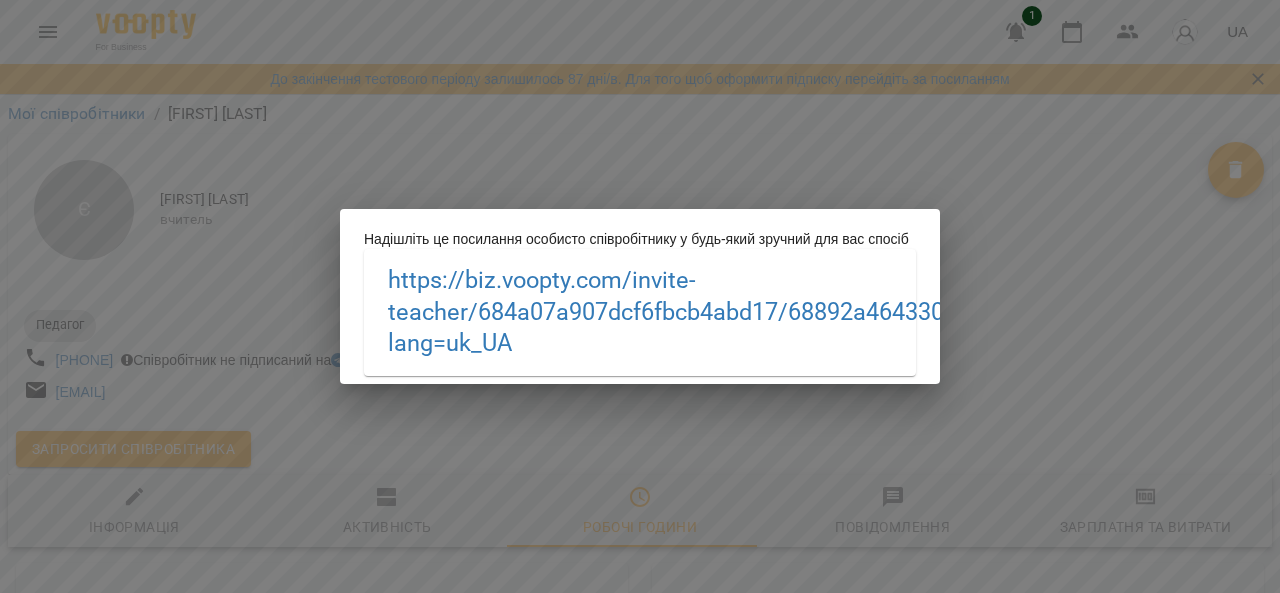 click on "Надішліть це посилання особисто співробітнику у будь-який зручний для вас спосіб https://biz.voopty.com /invite-teacher/684a07a907dcf6fbcb4abd17/68892a464330513d9f19d9c6?lang=uk_UA" at bounding box center [640, 296] 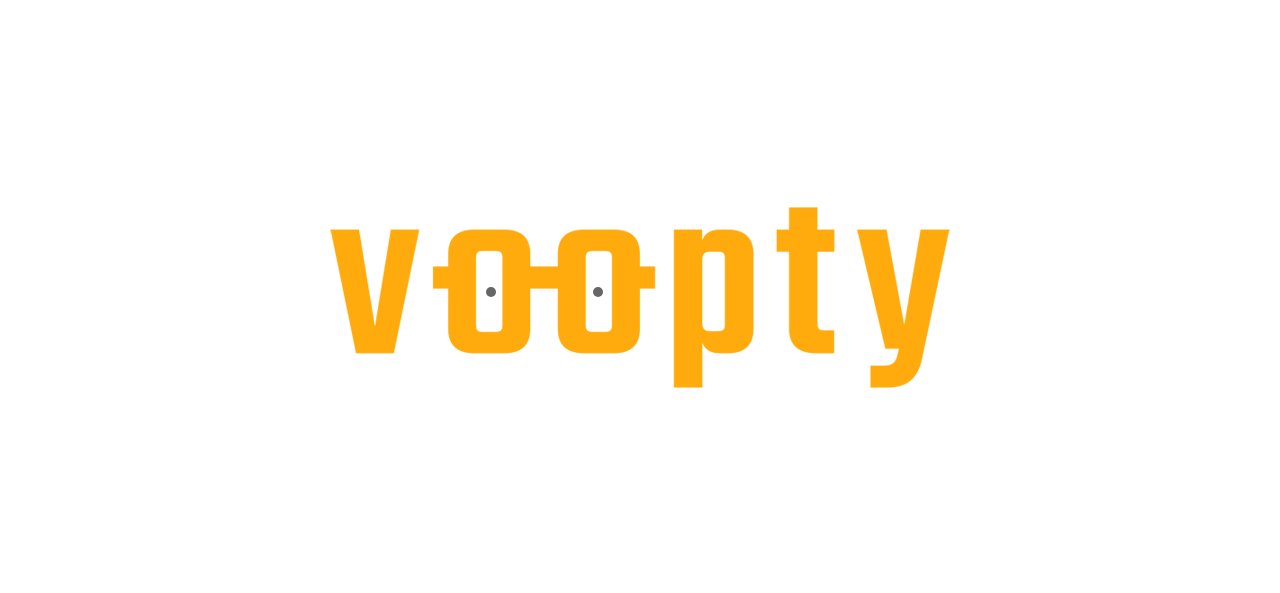 scroll, scrollTop: 0, scrollLeft: 0, axis: both 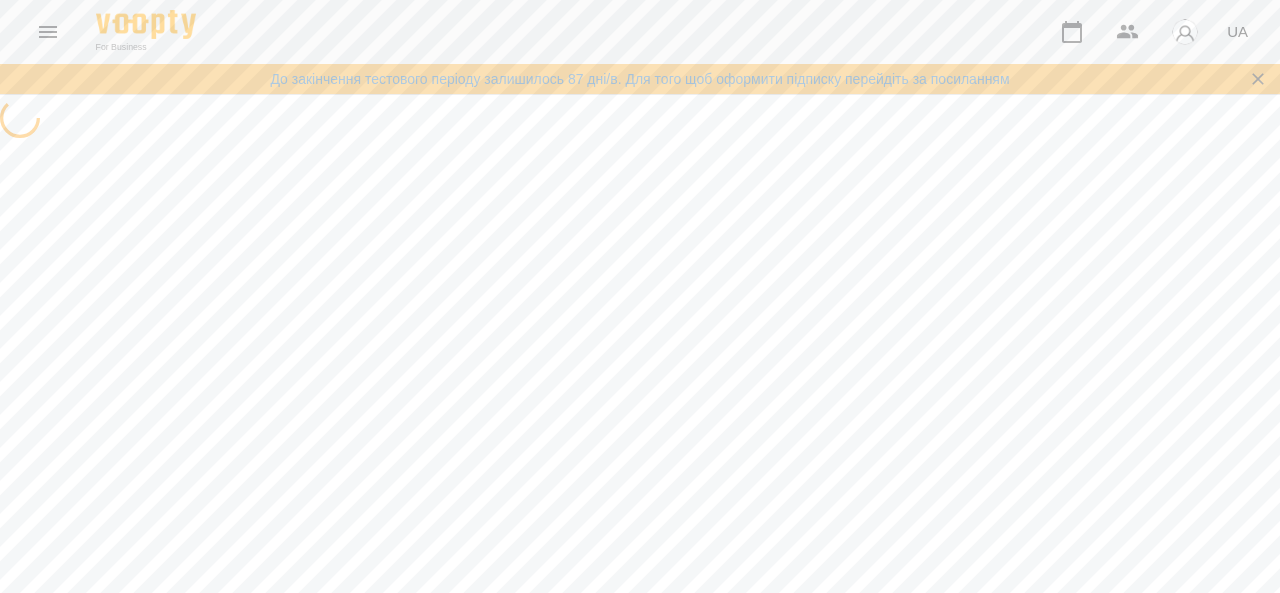 select on "**" 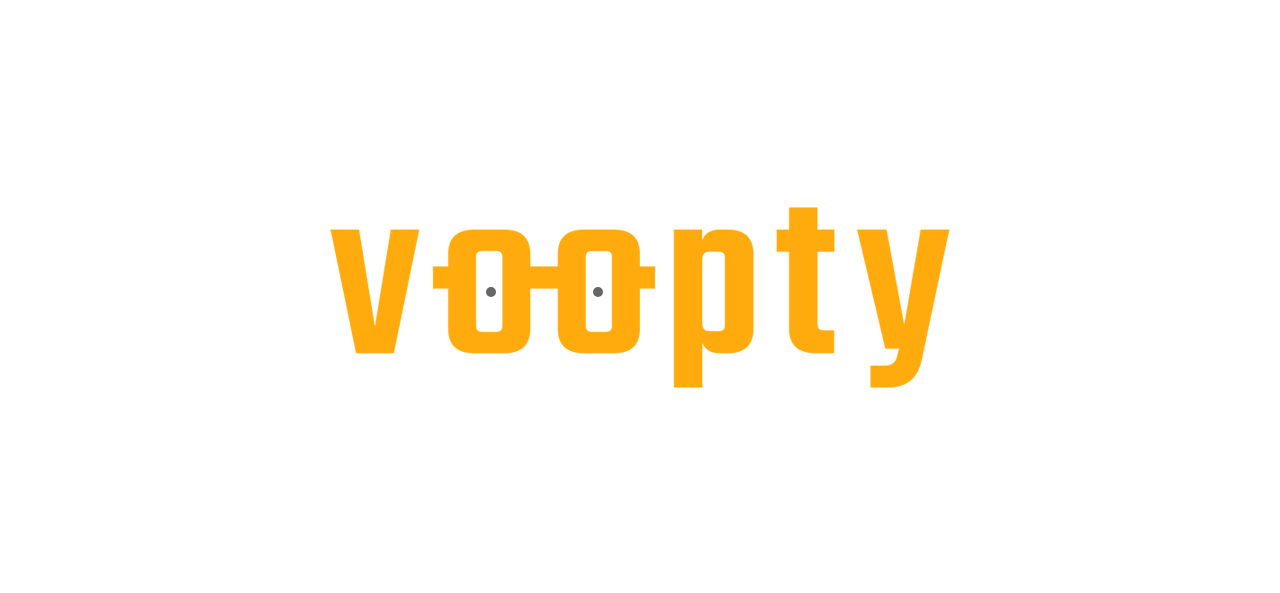 scroll, scrollTop: 0, scrollLeft: 0, axis: both 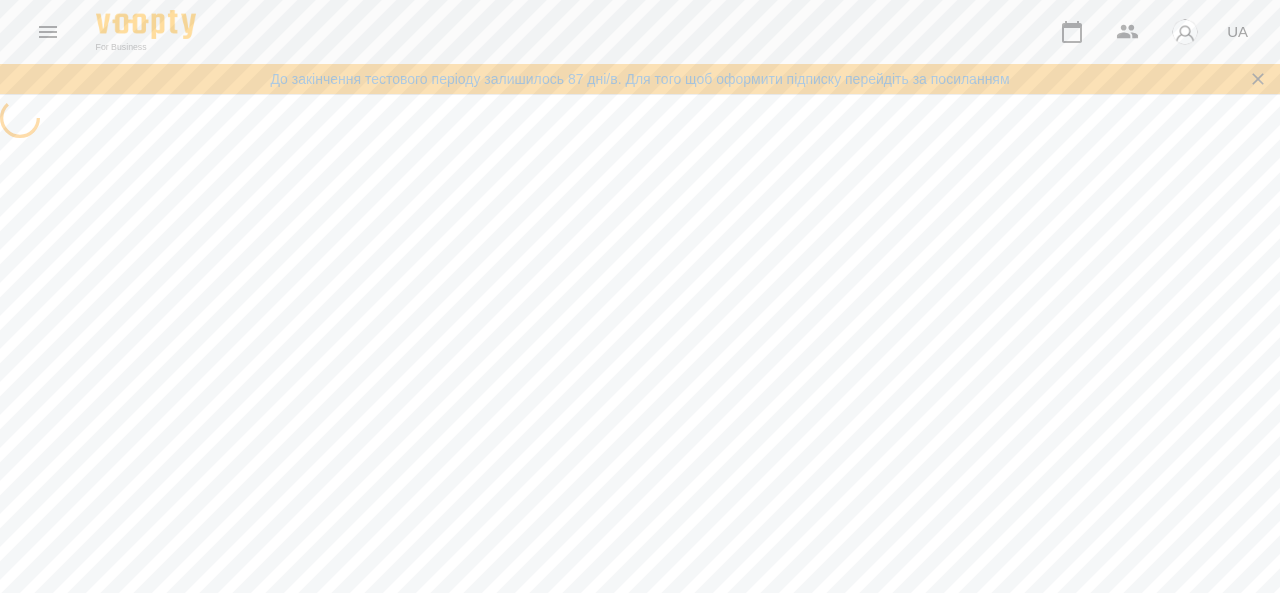 select on "**" 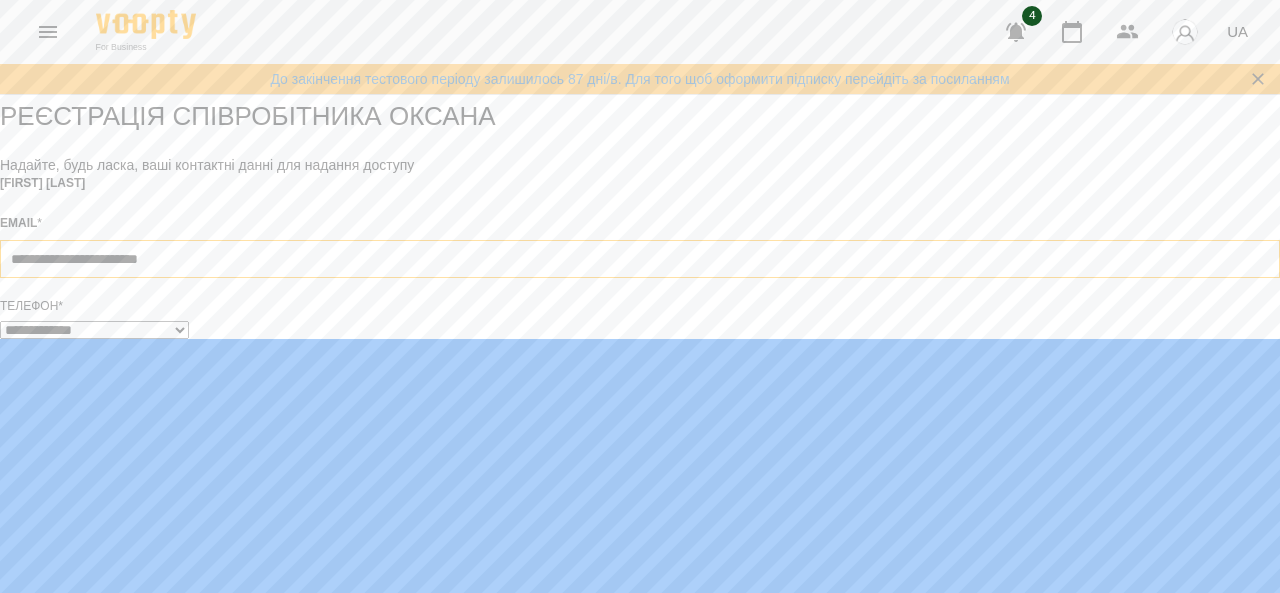 drag, startPoint x: 633, startPoint y: 327, endPoint x: 302, endPoint y: 308, distance: 331.54486 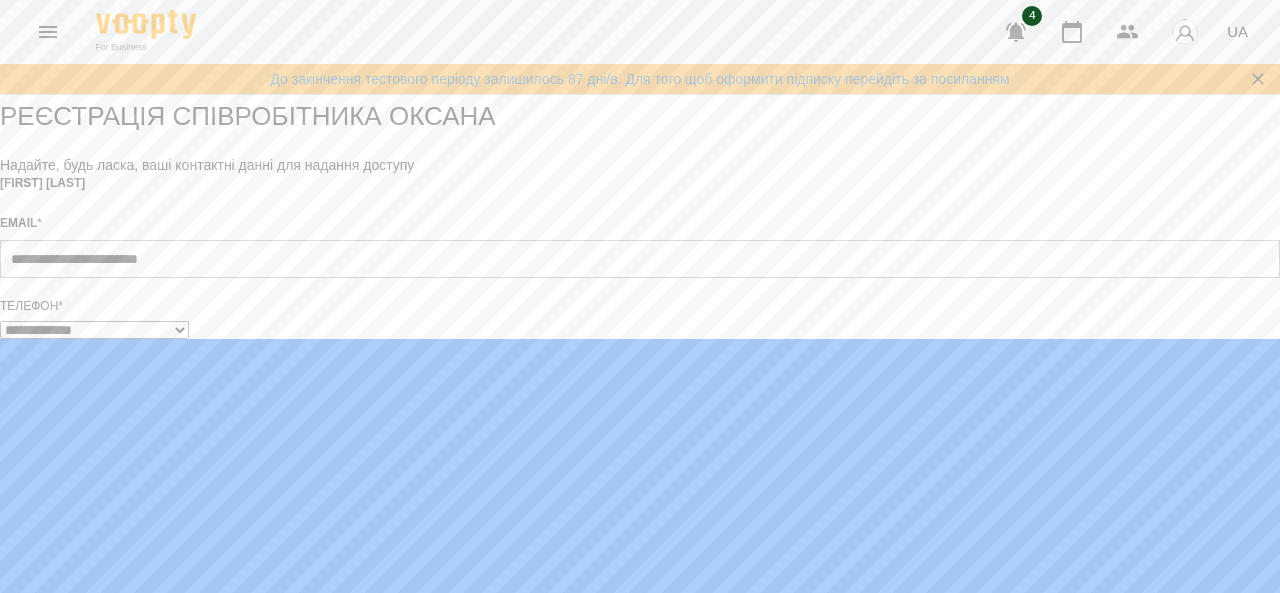 scroll, scrollTop: 142, scrollLeft: 0, axis: vertical 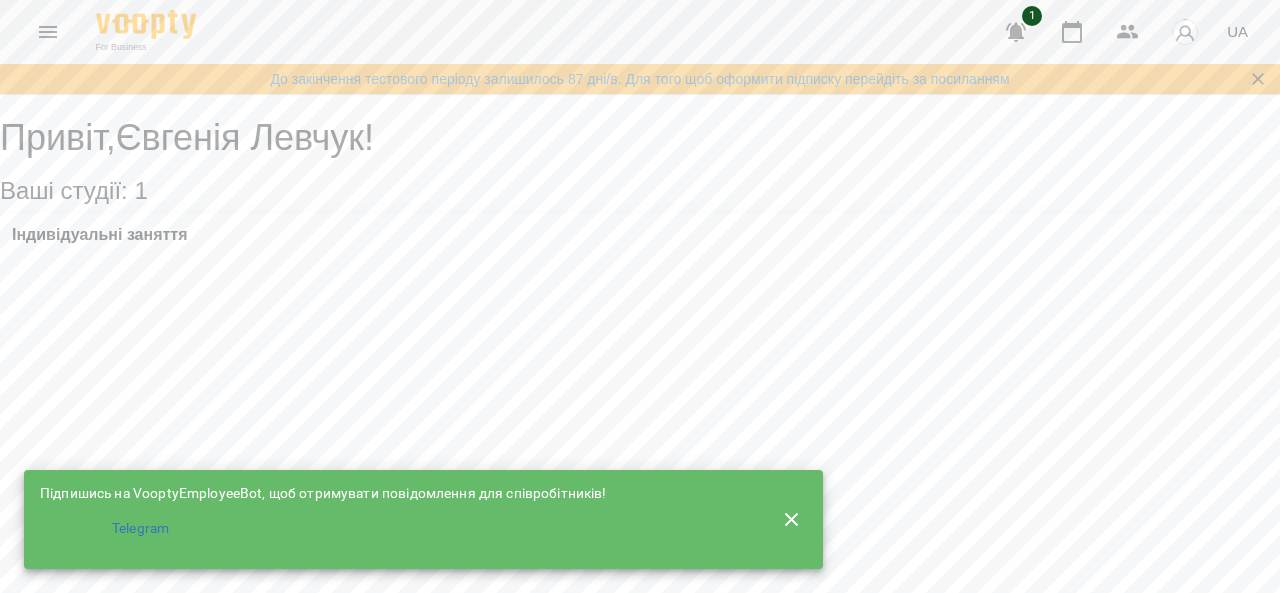 click on "Індивідуальні заняття" at bounding box center [100, 241] 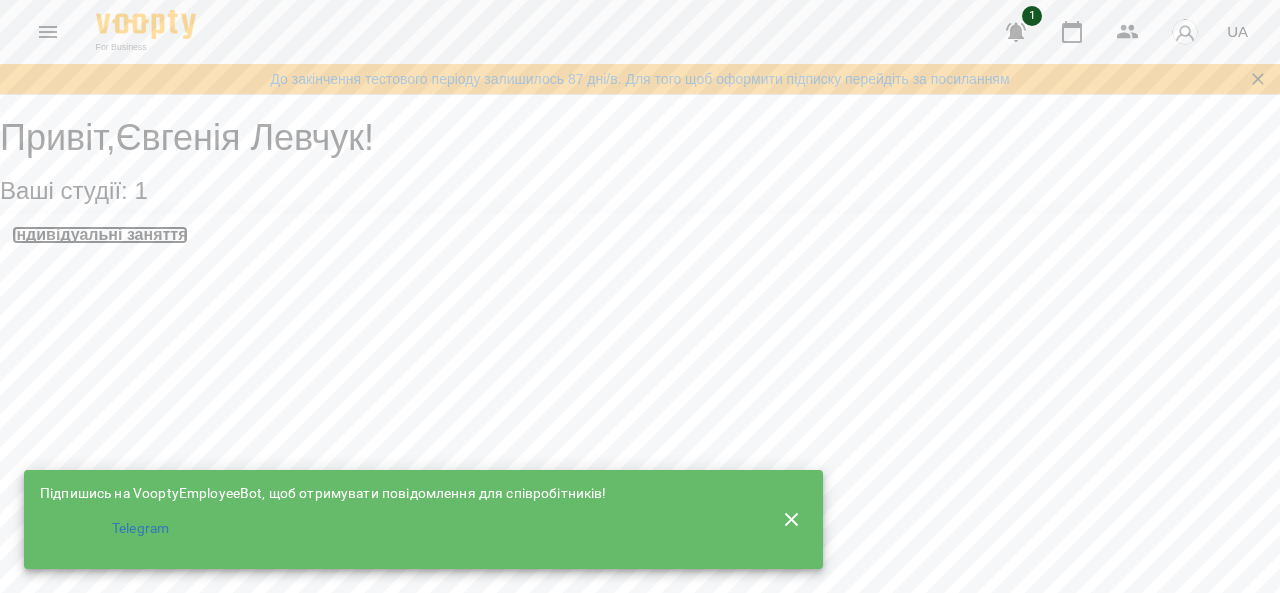 click on "Індивідуальні заняття" at bounding box center [100, 235] 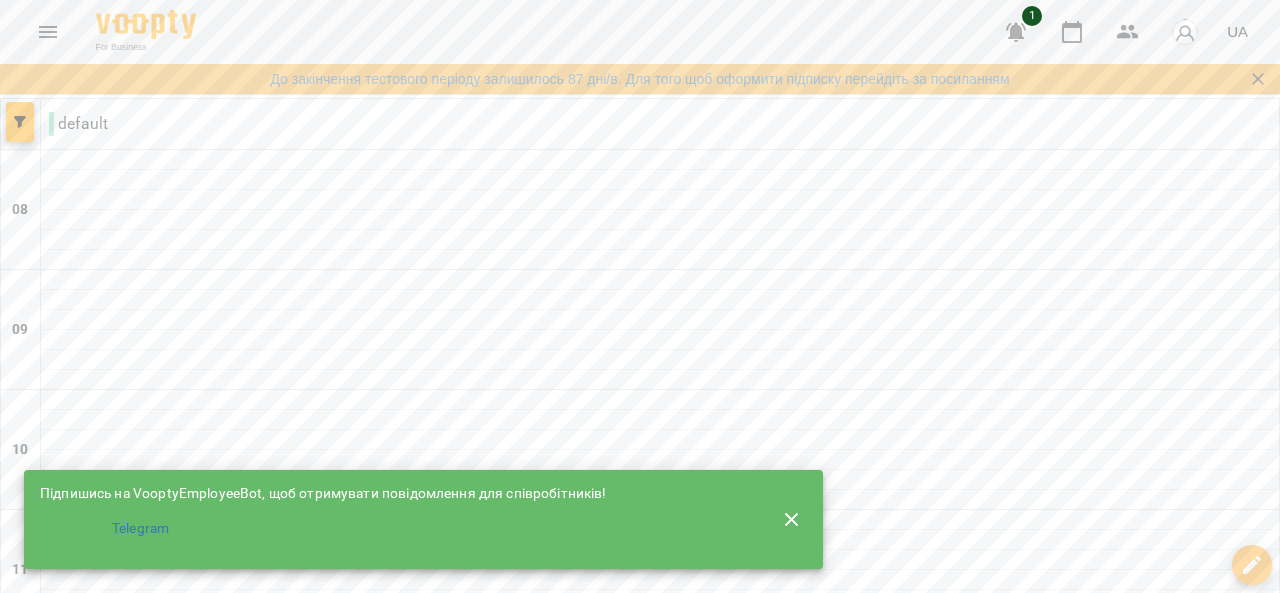 click 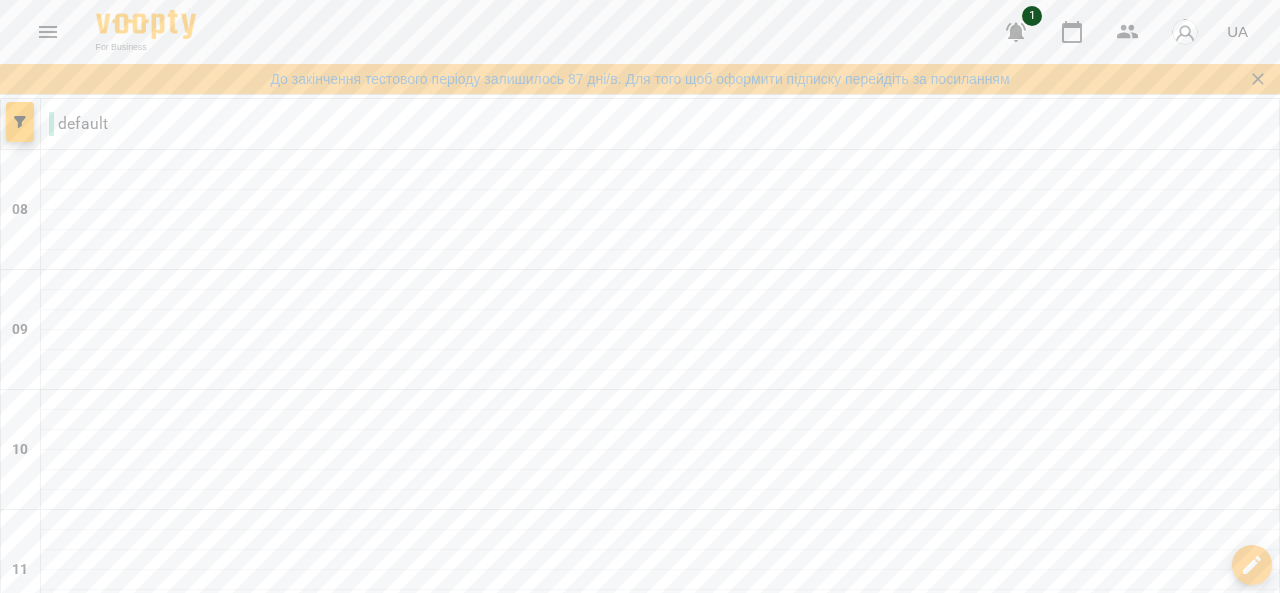 scroll, scrollTop: 1062, scrollLeft: 0, axis: vertical 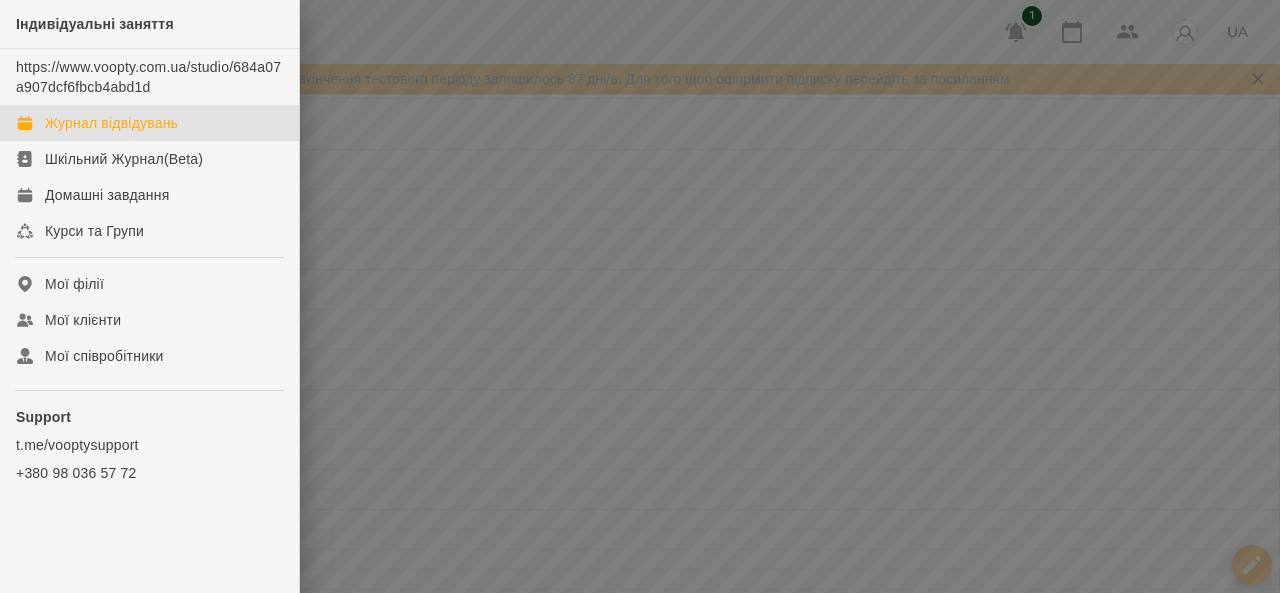 click at bounding box center (640, 296) 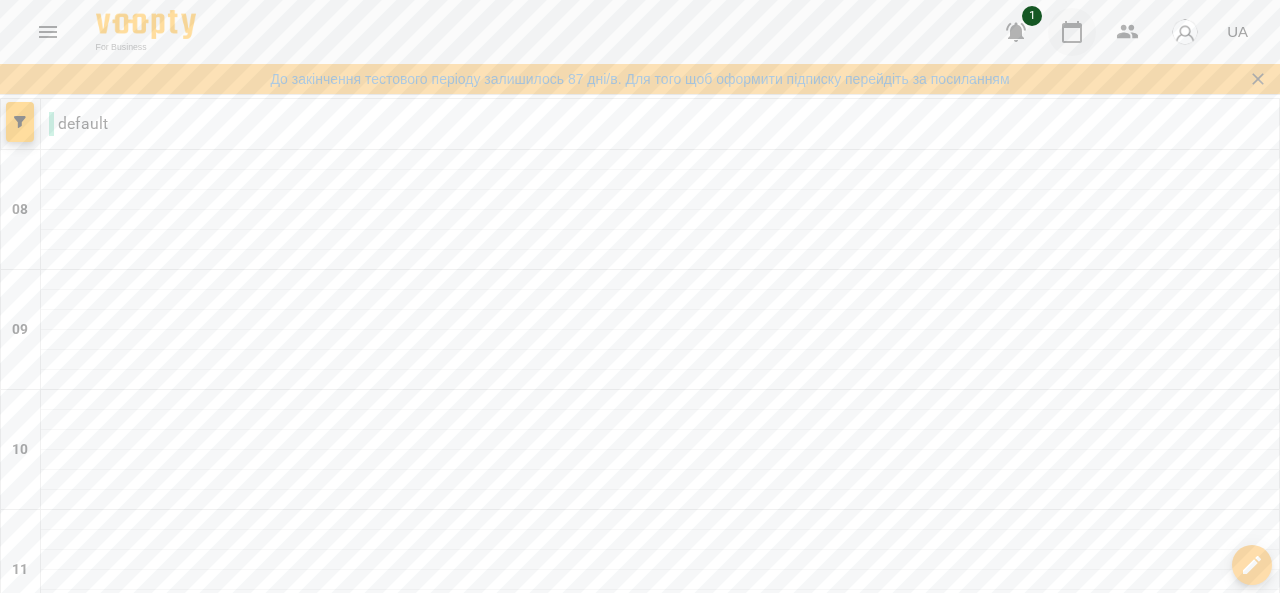 click 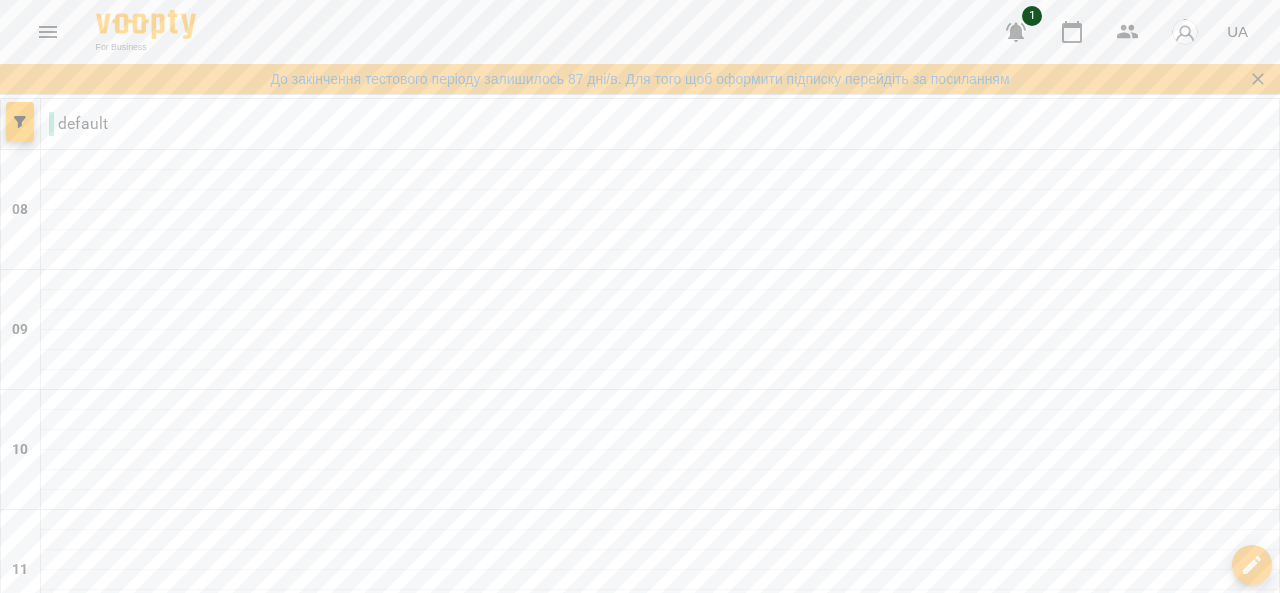 click at bounding box center [48, 32] 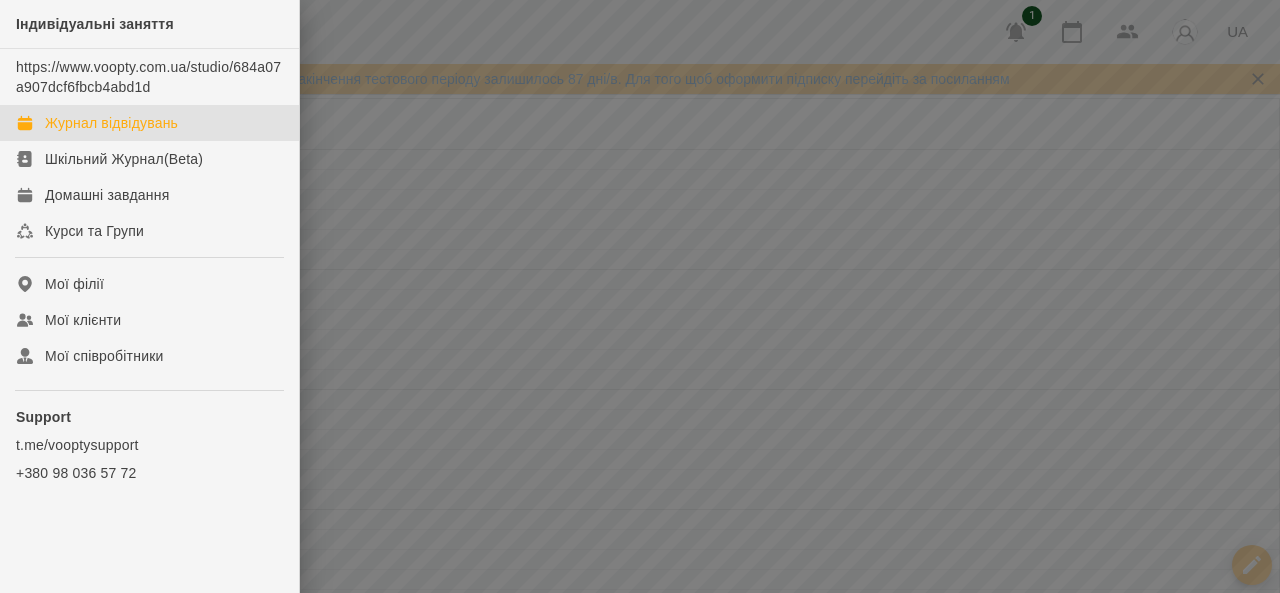 click at bounding box center (640, 296) 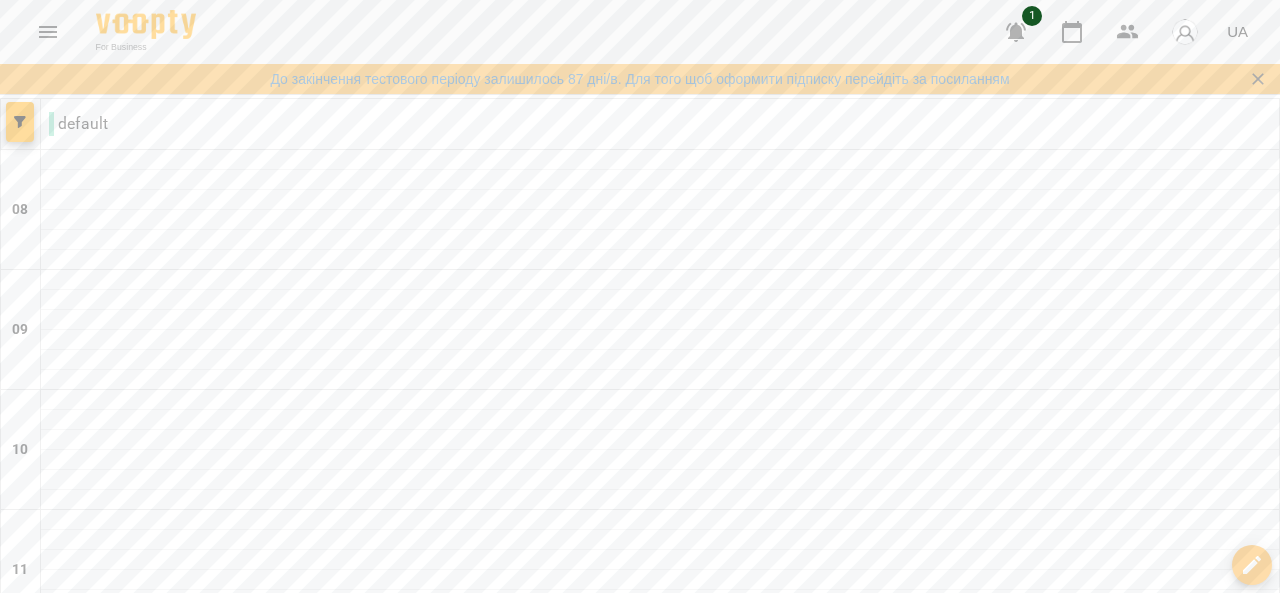 click 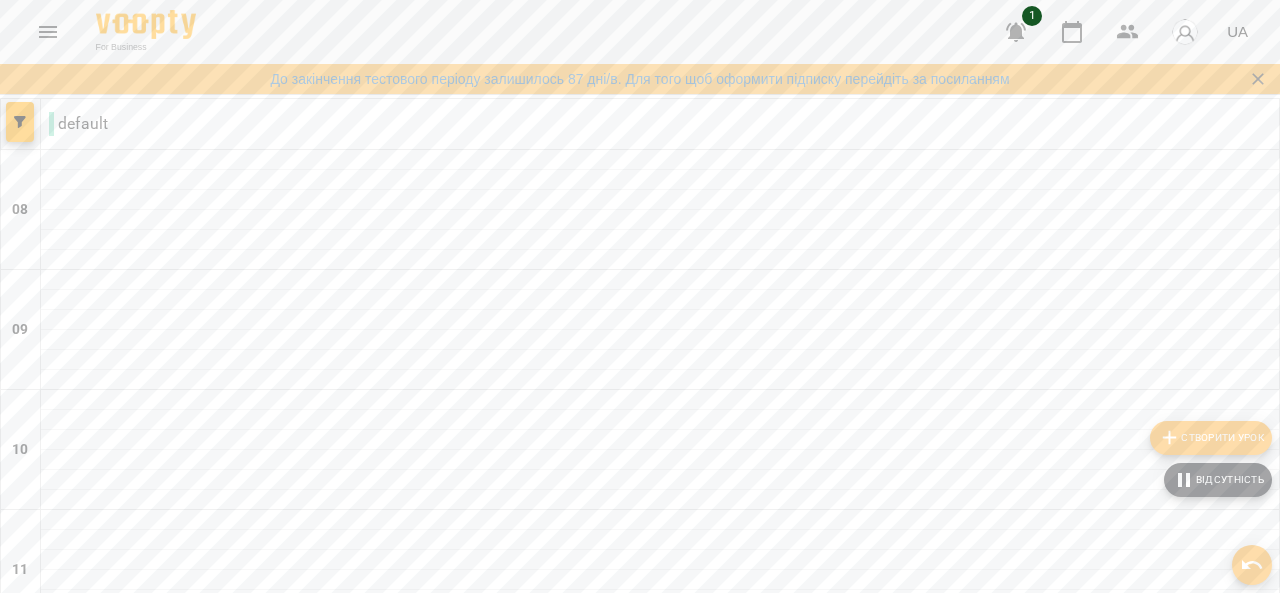 scroll, scrollTop: 1056, scrollLeft: 0, axis: vertical 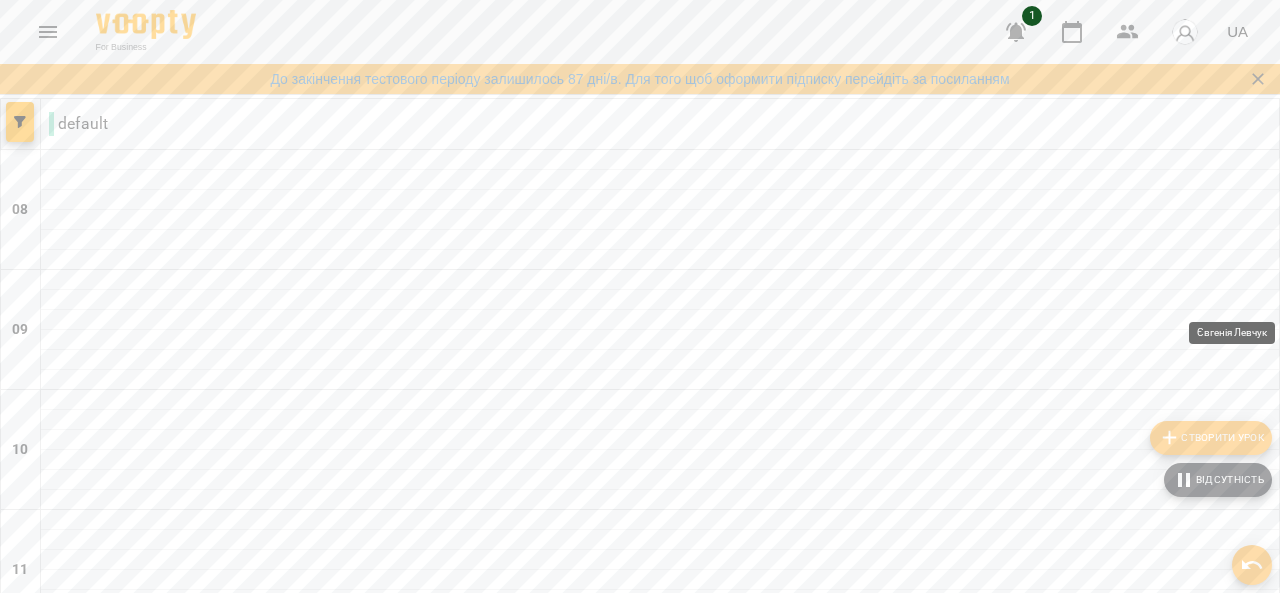 click on "Євгенія Левчук" at bounding box center [1247, 1258] 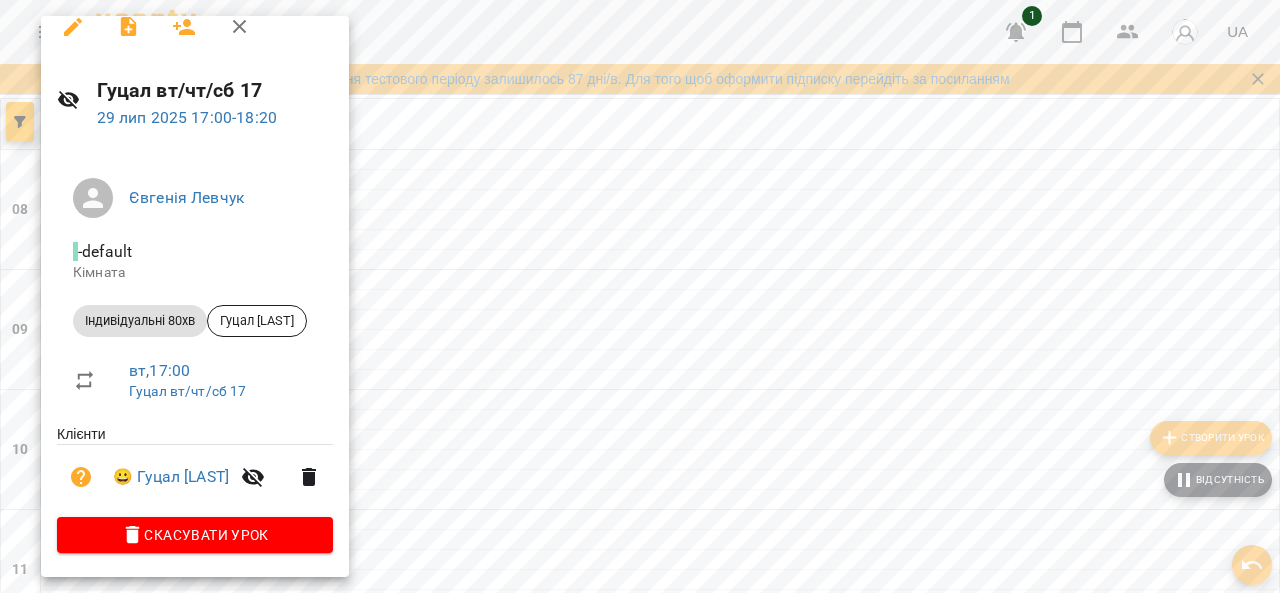 scroll, scrollTop: 0, scrollLeft: 0, axis: both 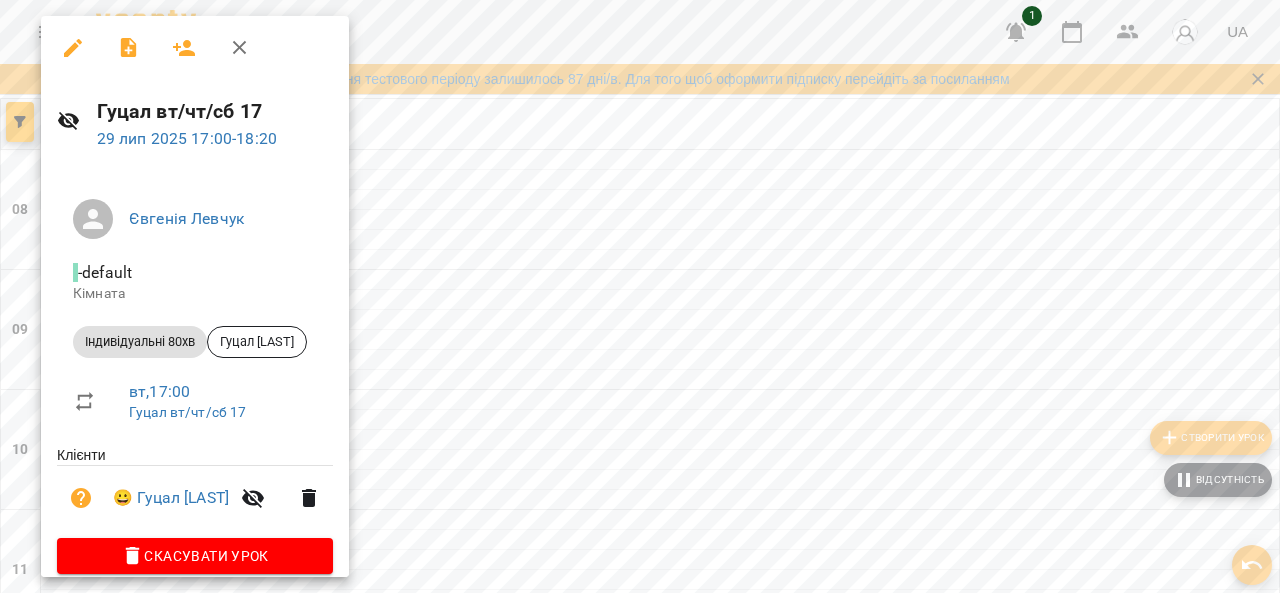 click 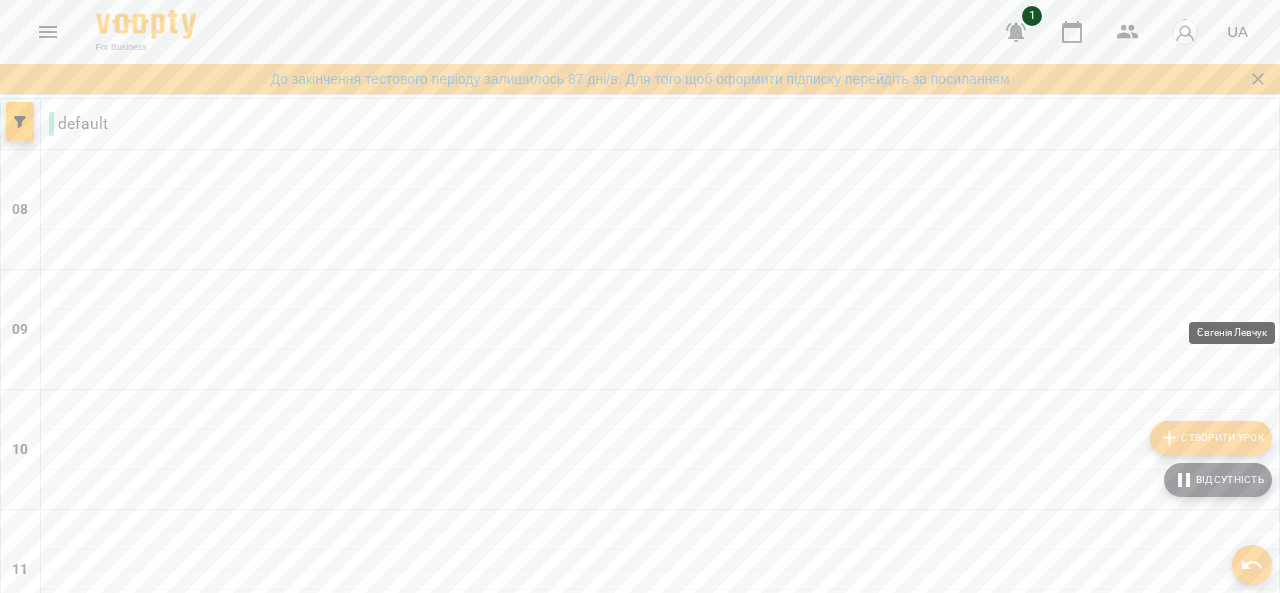 click on "Євгенія Левчук" at bounding box center (1247, 1258) 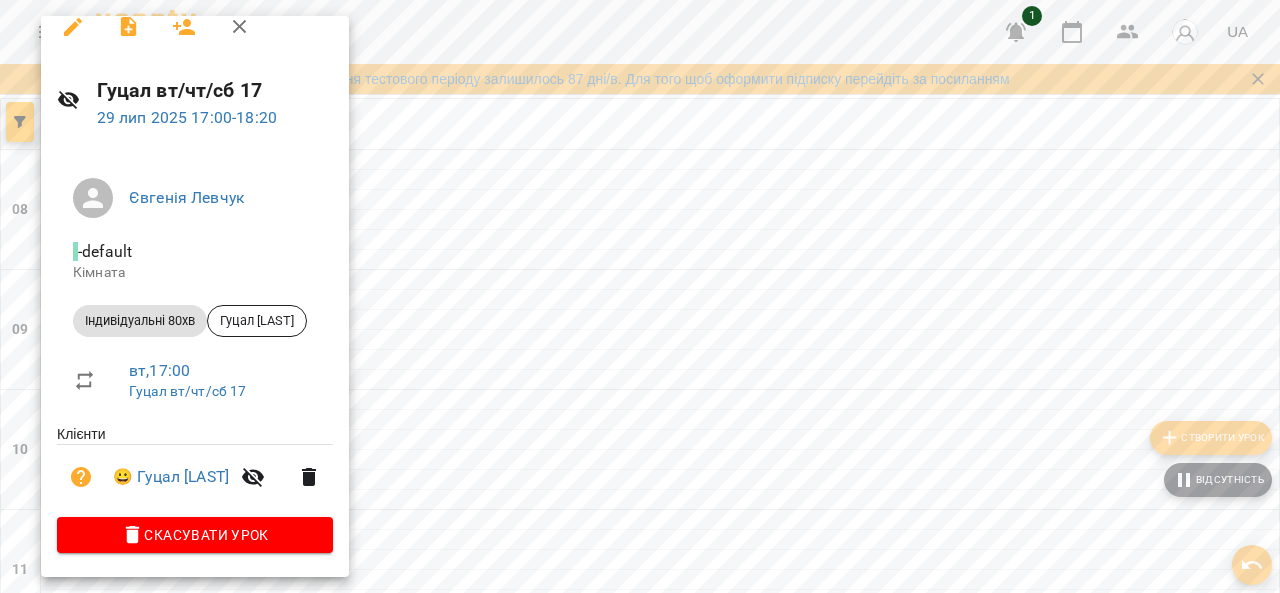 scroll, scrollTop: 2, scrollLeft: 0, axis: vertical 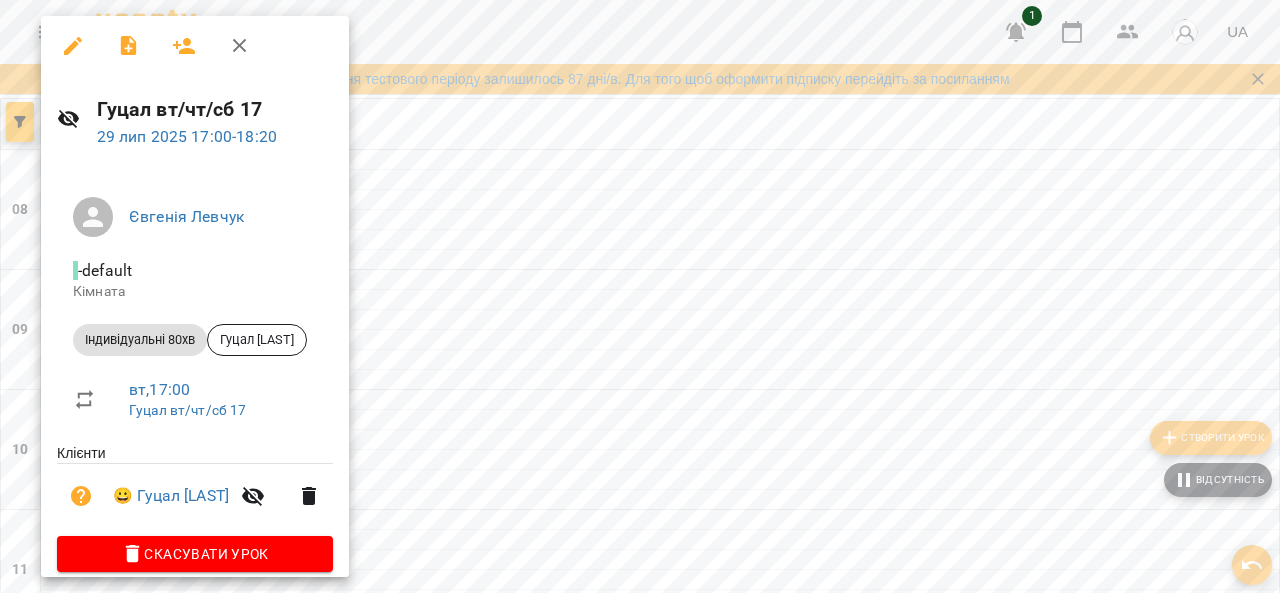 click at bounding box center (640, 296) 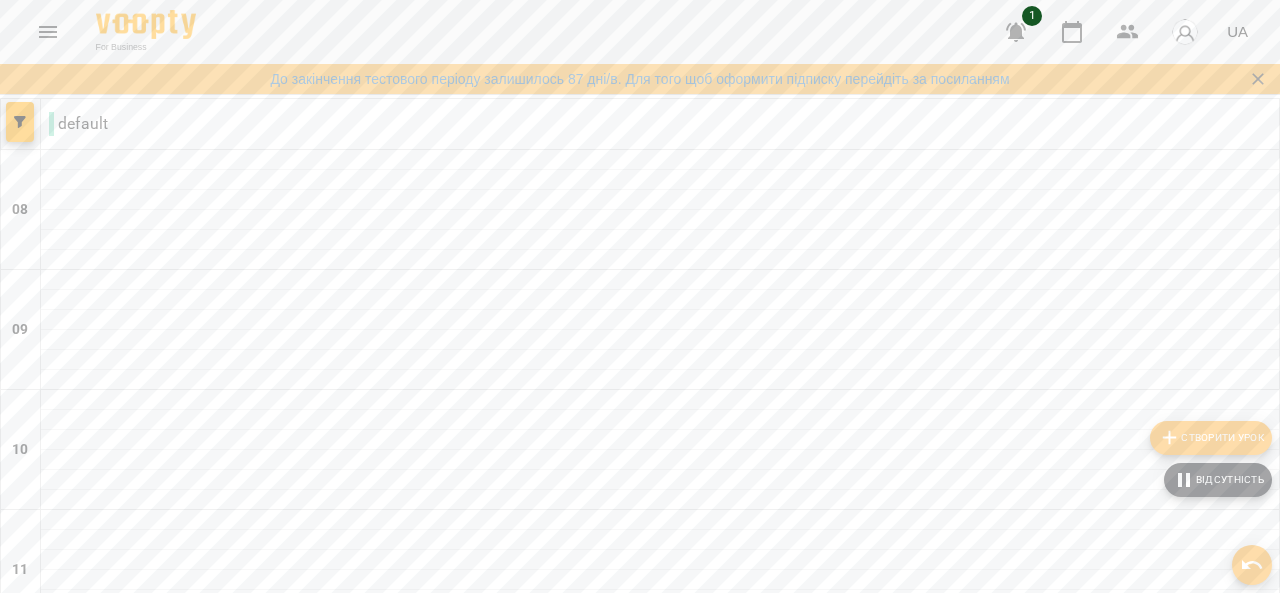 scroll, scrollTop: 1129, scrollLeft: 0, axis: vertical 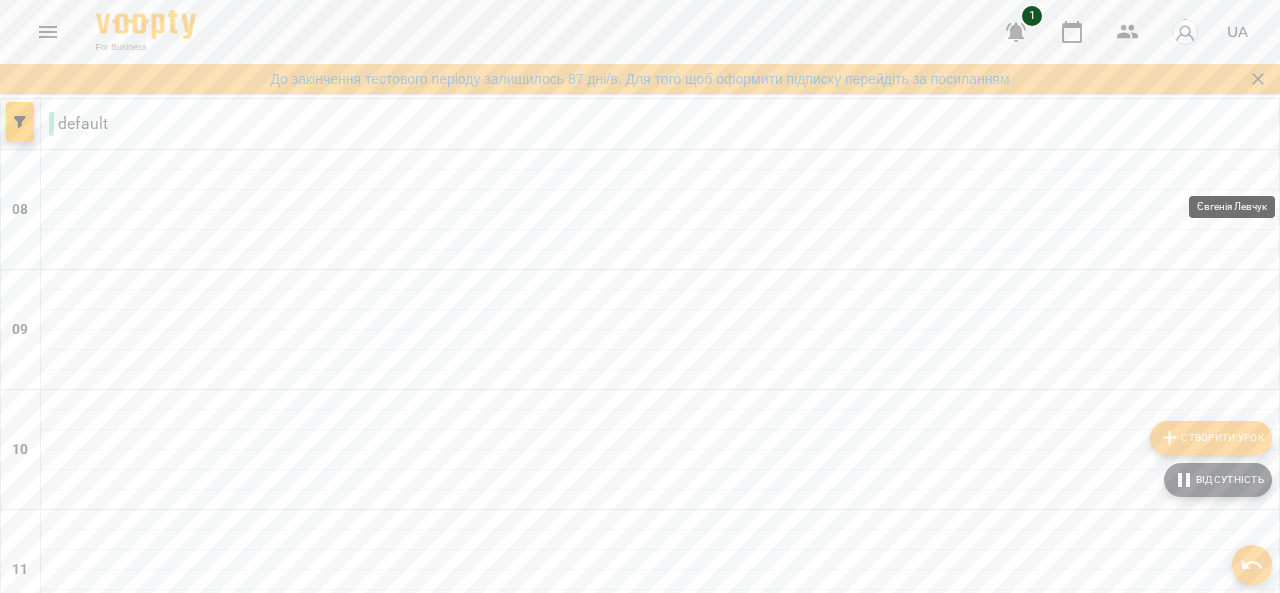 click on "Євгенія Левчук" at bounding box center (1247, 1258) 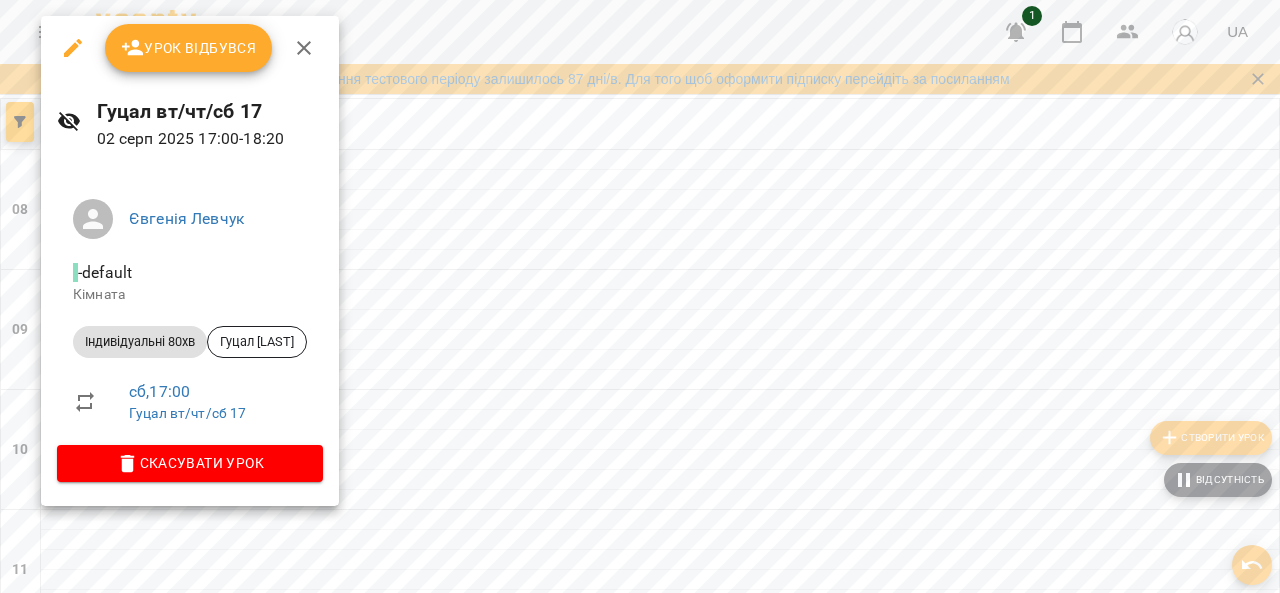 drag, startPoint x: 1275, startPoint y: 402, endPoint x: 1274, endPoint y: 437, distance: 35.014282 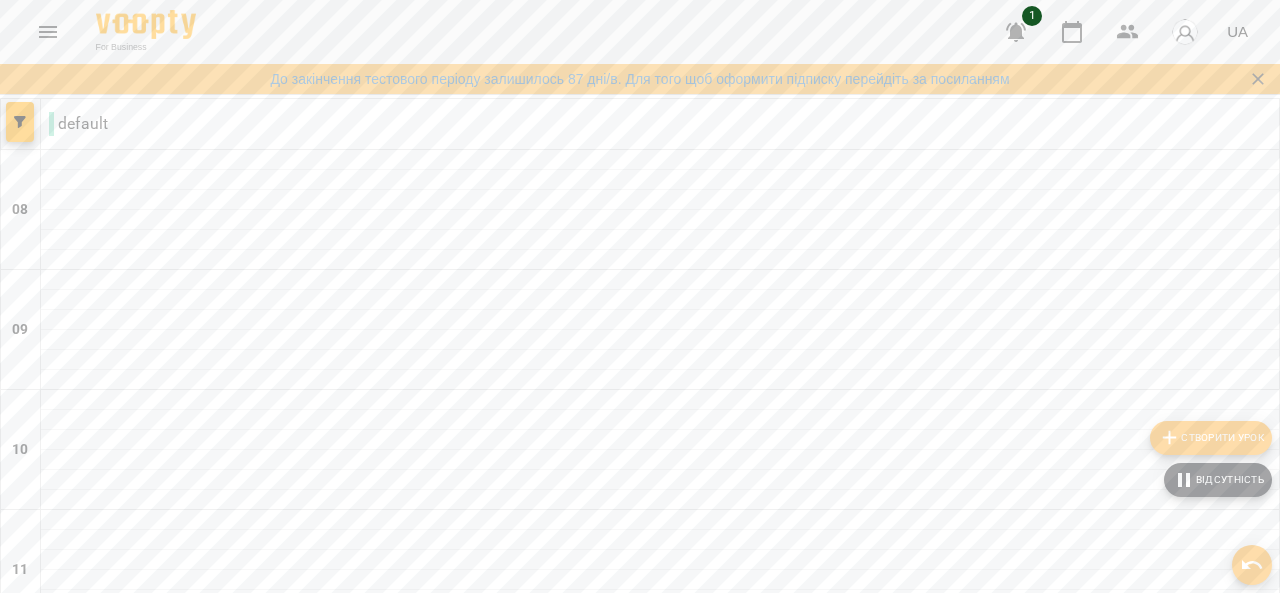 click 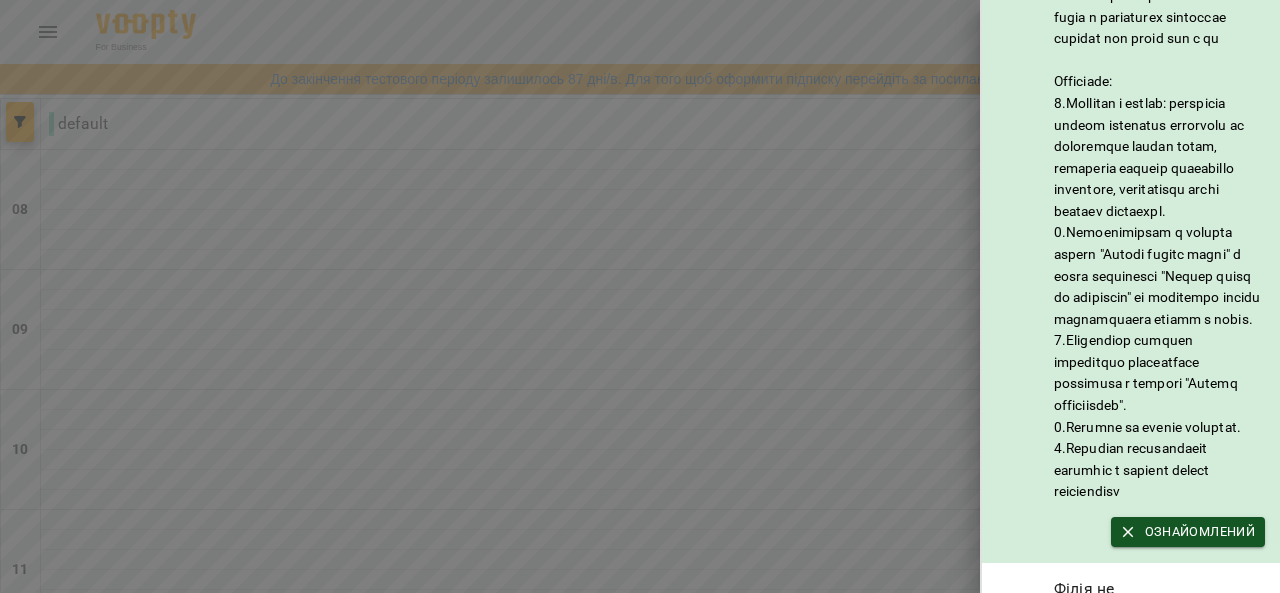 scroll, scrollTop: 308, scrollLeft: 0, axis: vertical 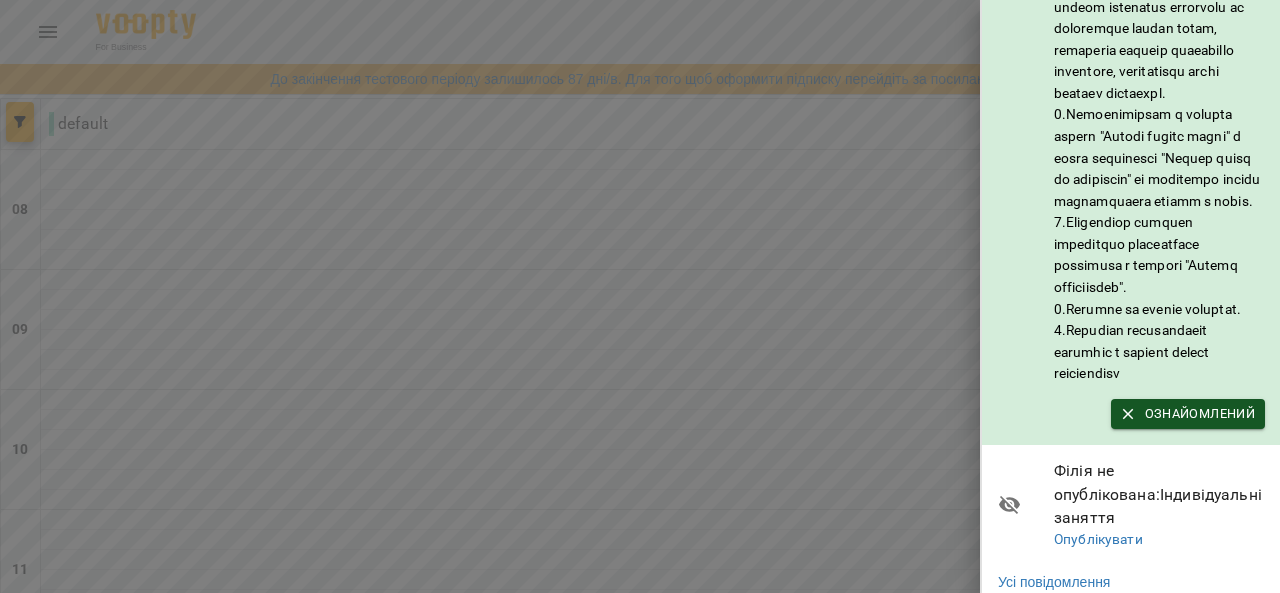 click at bounding box center [640, 296] 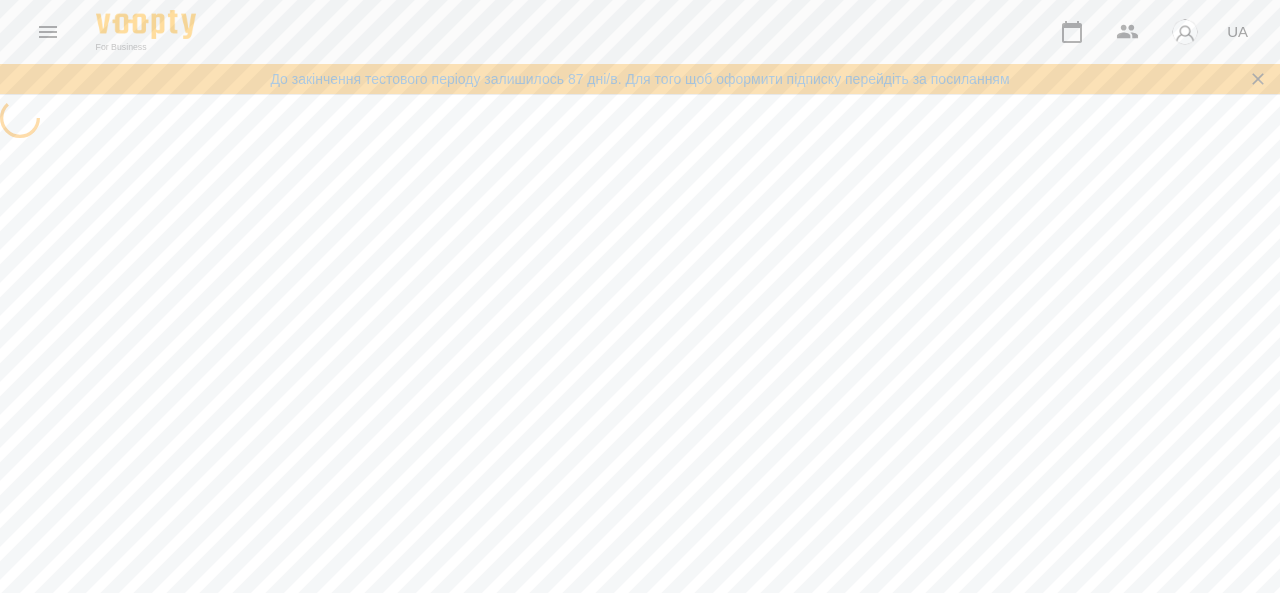 scroll, scrollTop: 0, scrollLeft: 0, axis: both 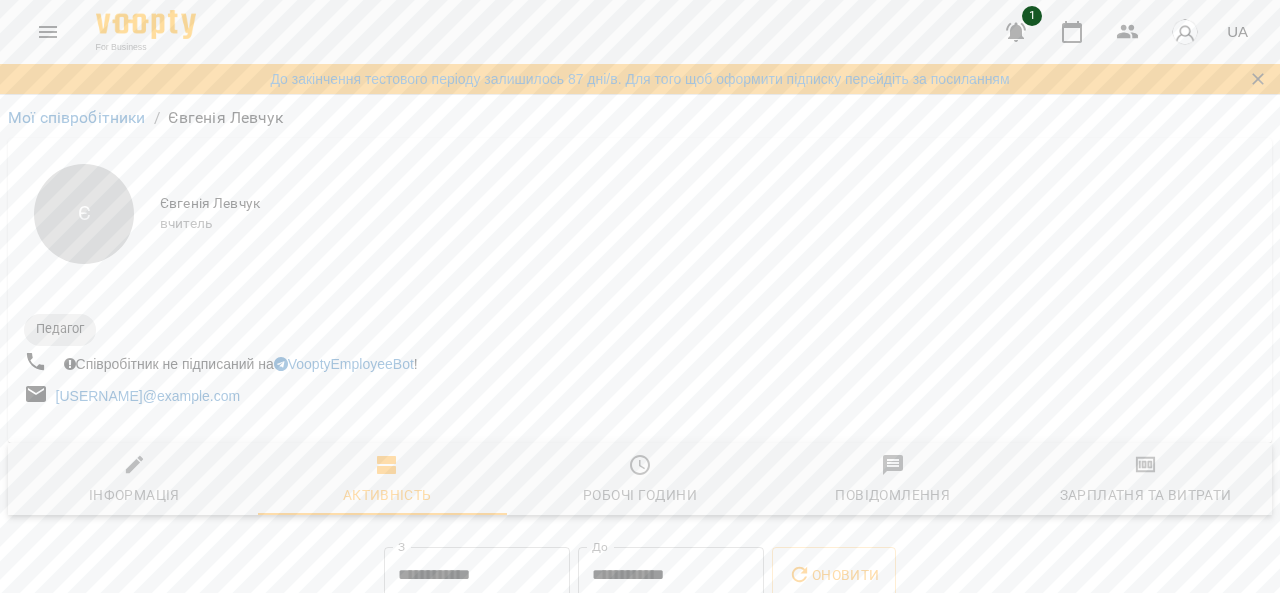 click at bounding box center (1185, 32) 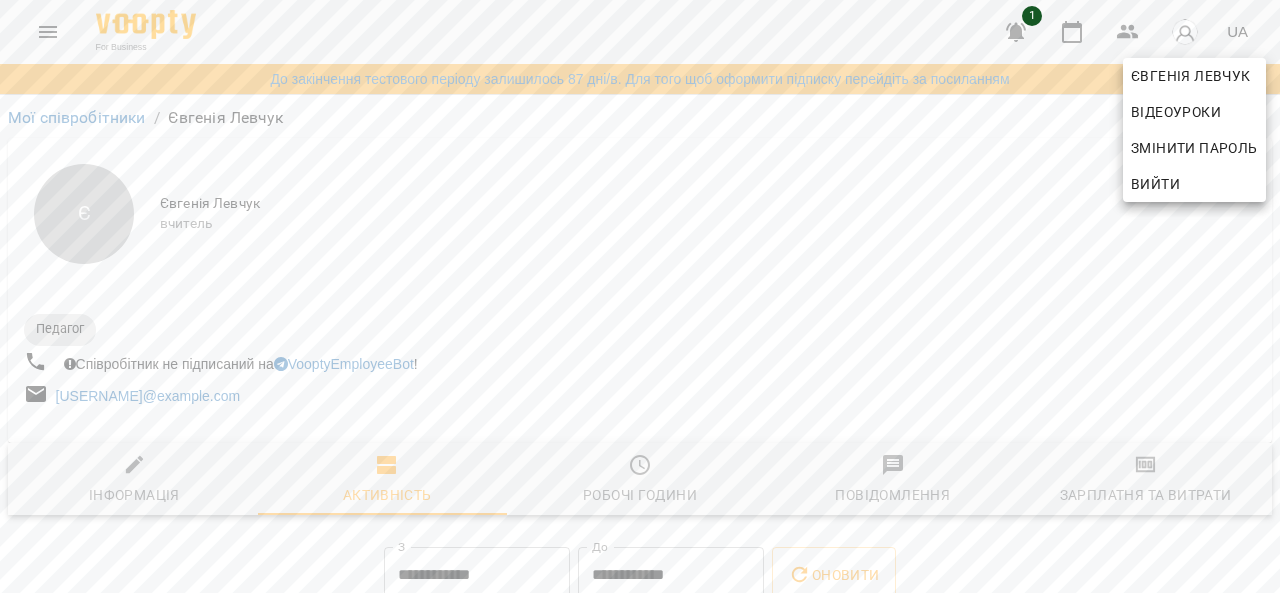click on "Вийти" at bounding box center (1155, 184) 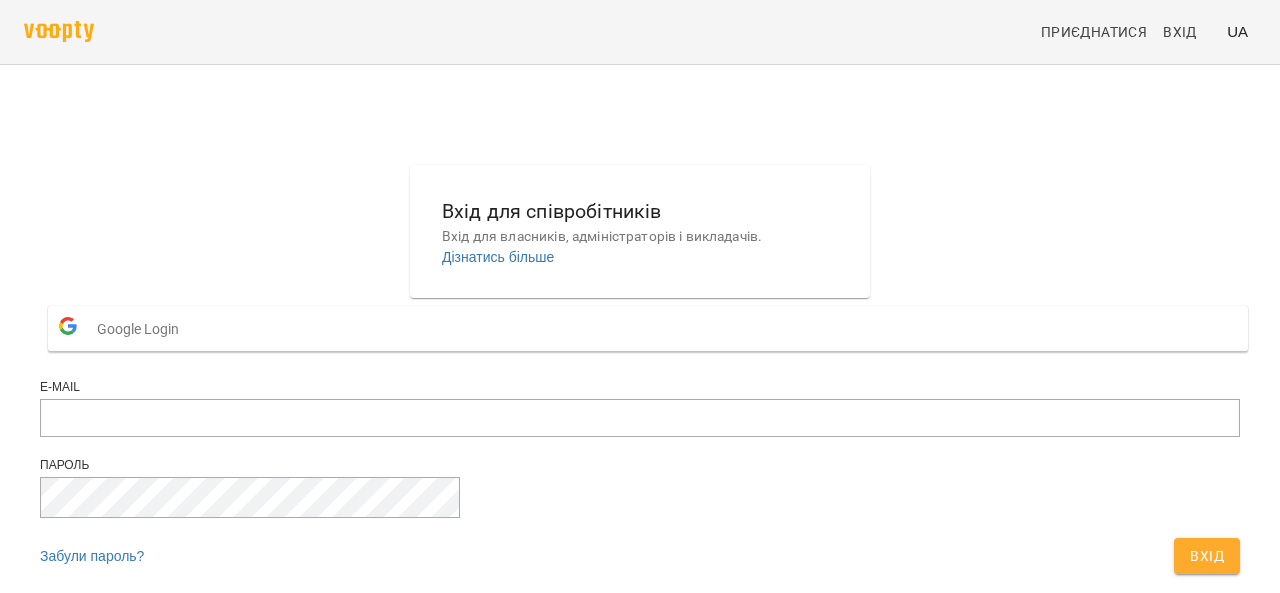 scroll, scrollTop: 0, scrollLeft: 0, axis: both 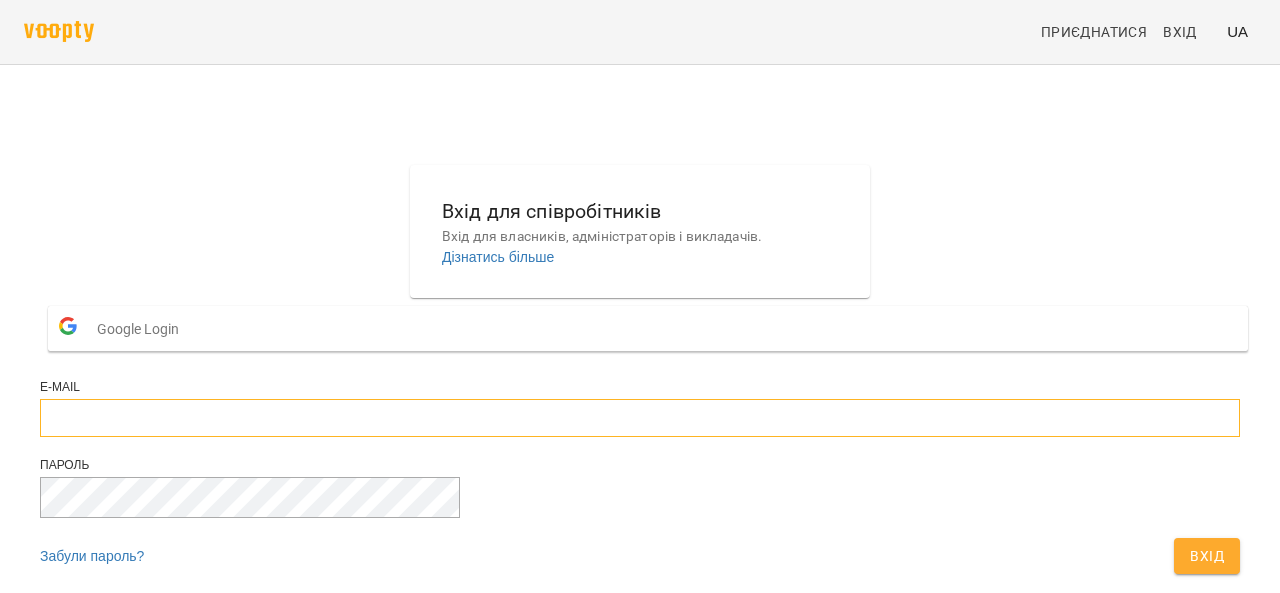 type on "**********" 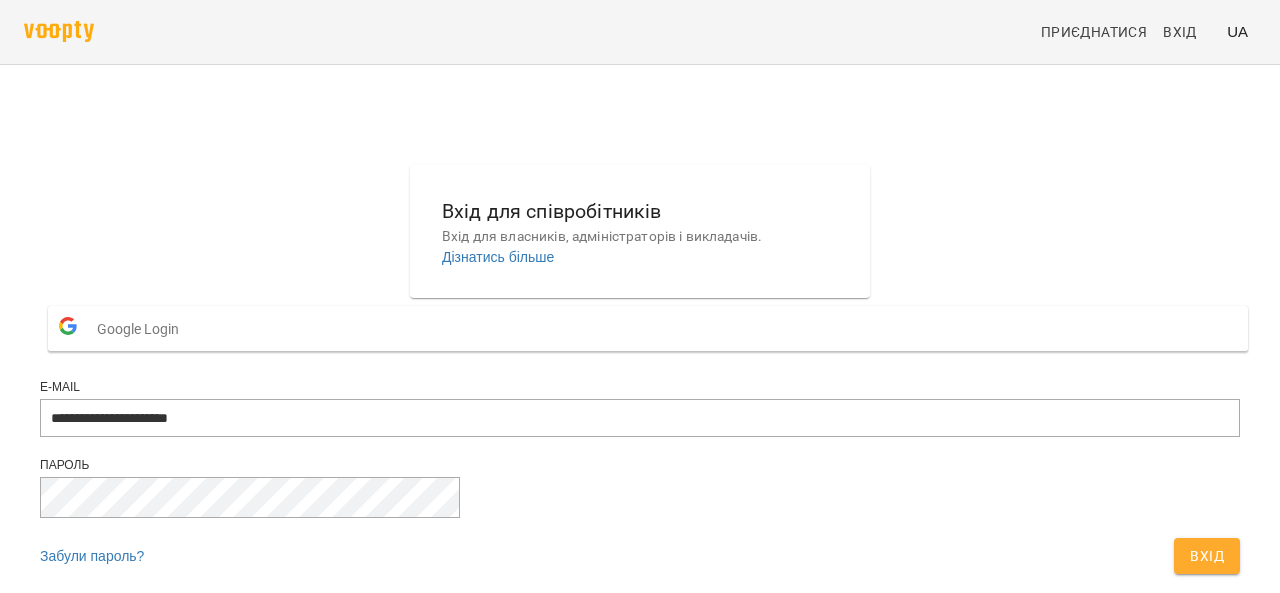 scroll, scrollTop: 114, scrollLeft: 0, axis: vertical 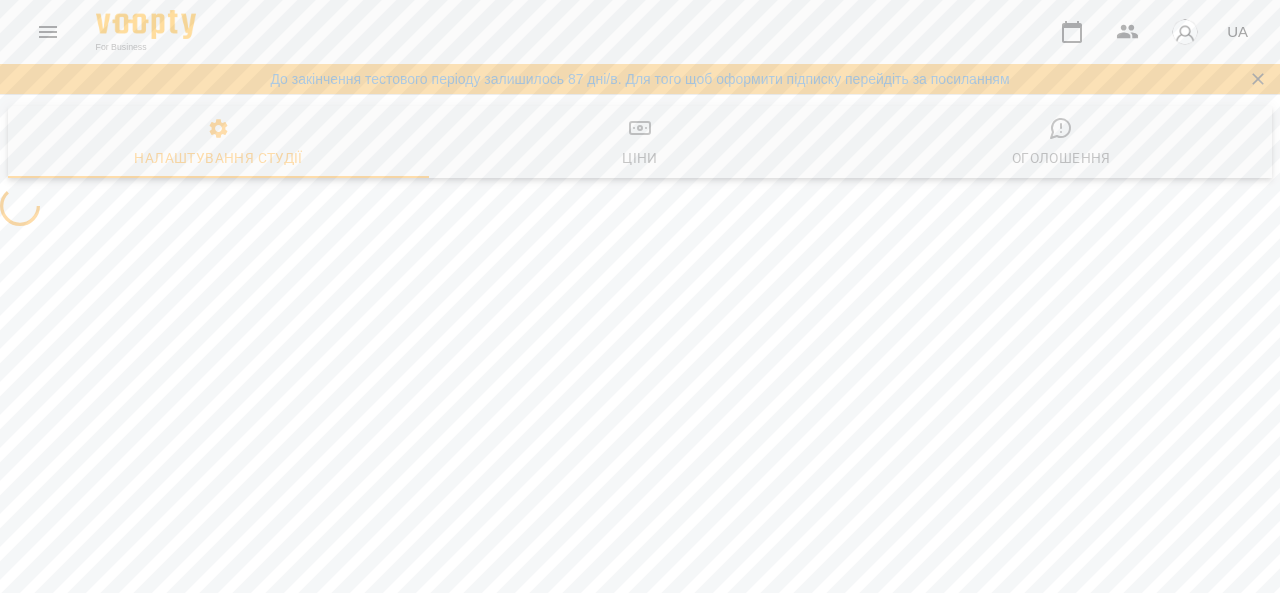 select on "**" 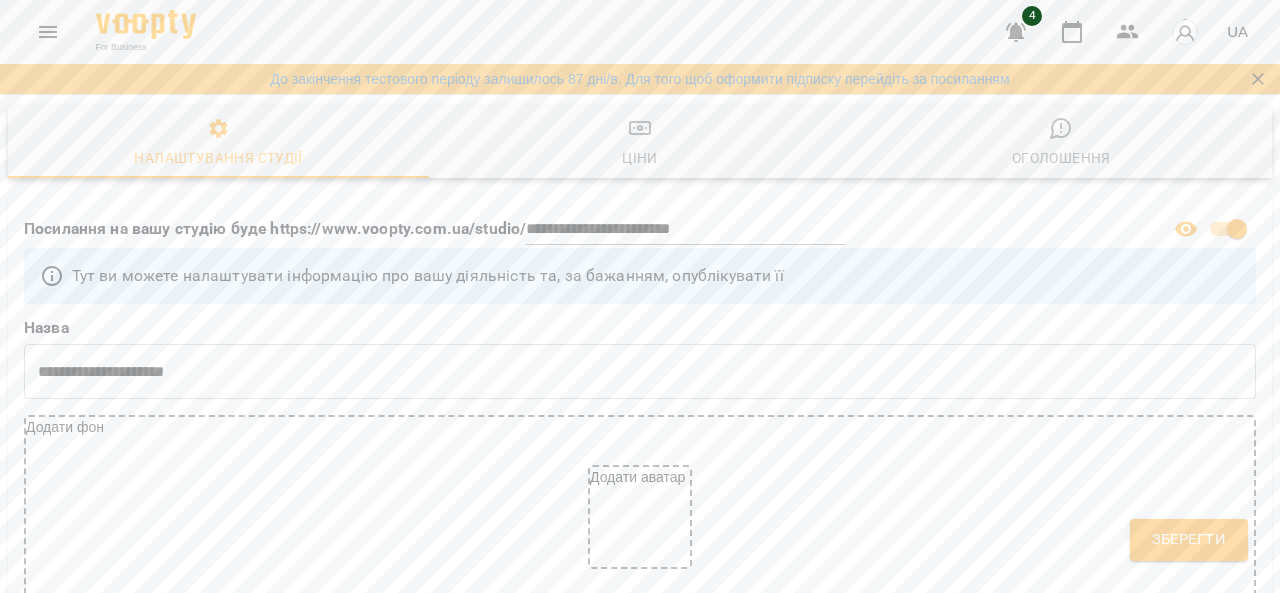 scroll, scrollTop: 3337, scrollLeft: 0, axis: vertical 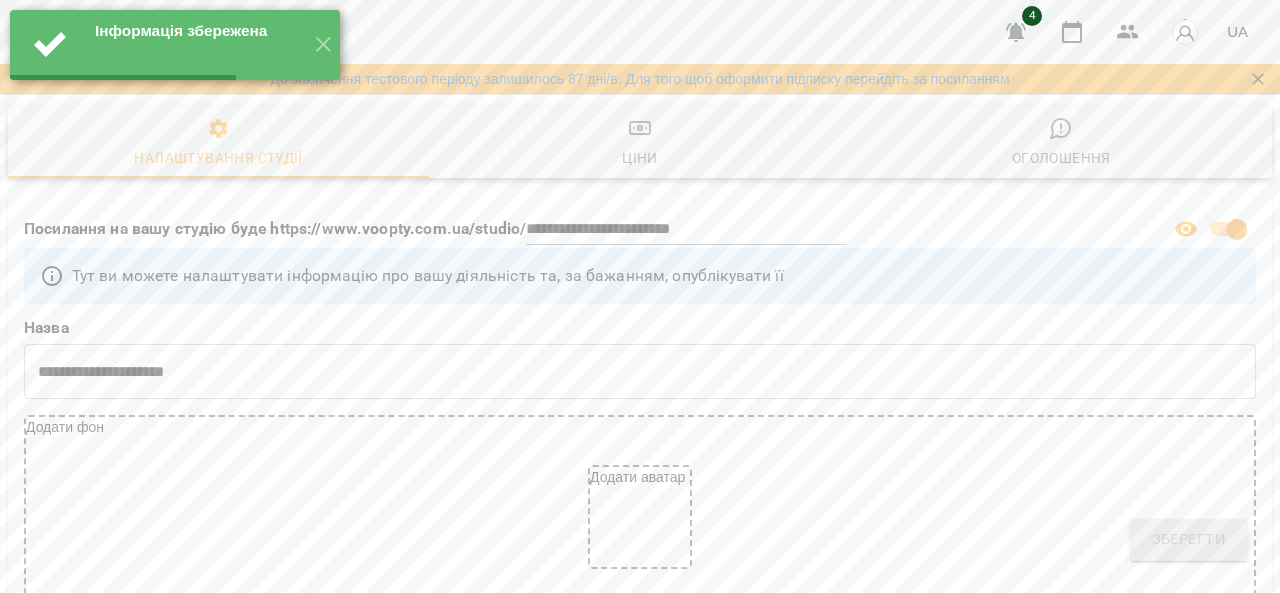 select on "**" 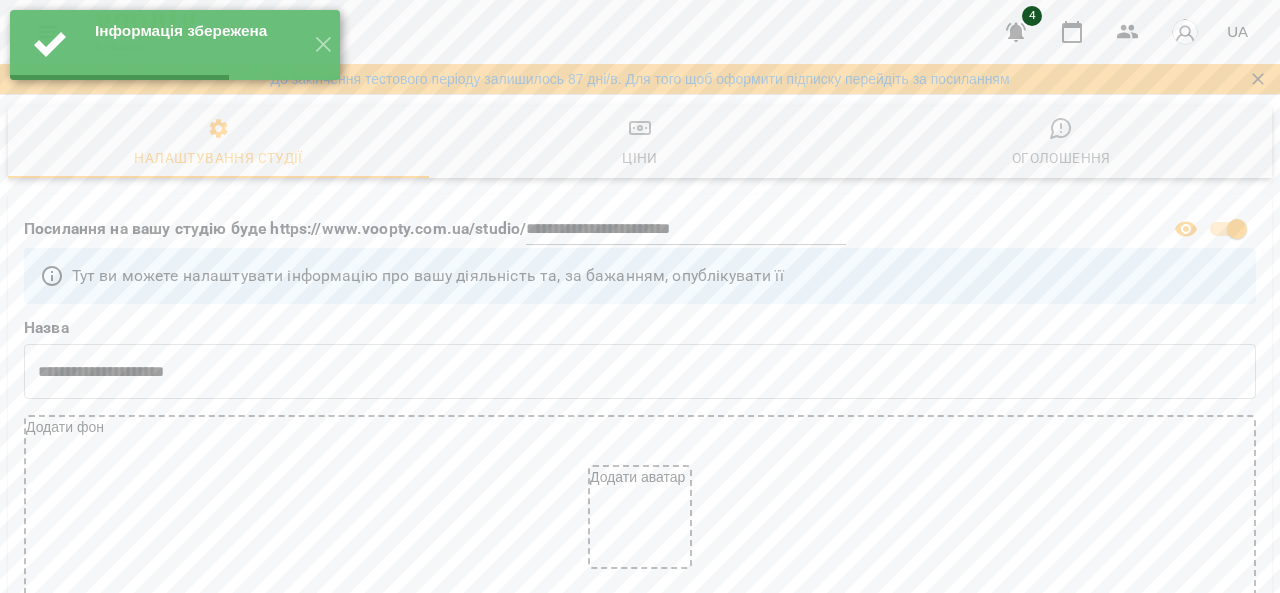 scroll, scrollTop: 3337, scrollLeft: 0, axis: vertical 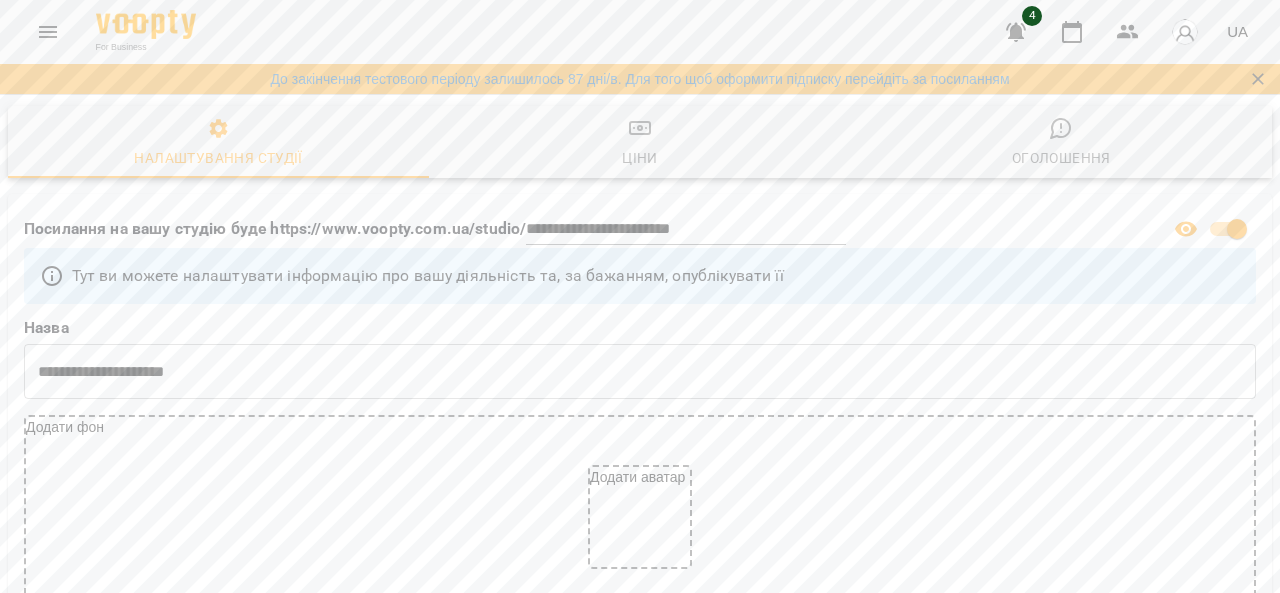 click 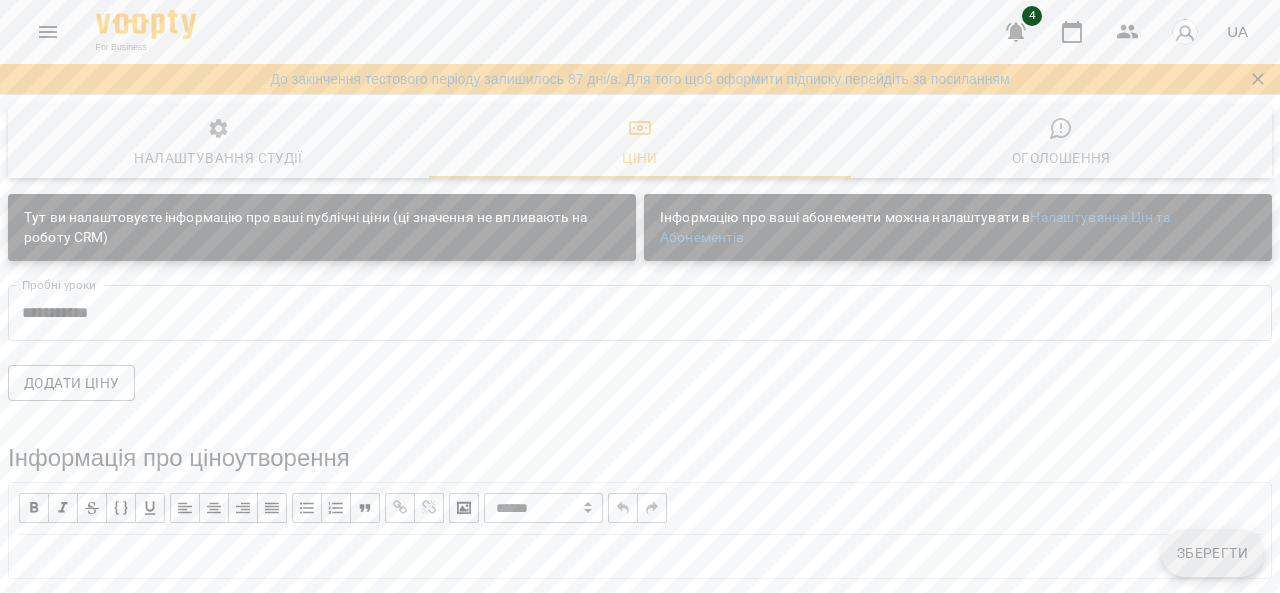 click at bounding box center (48, 32) 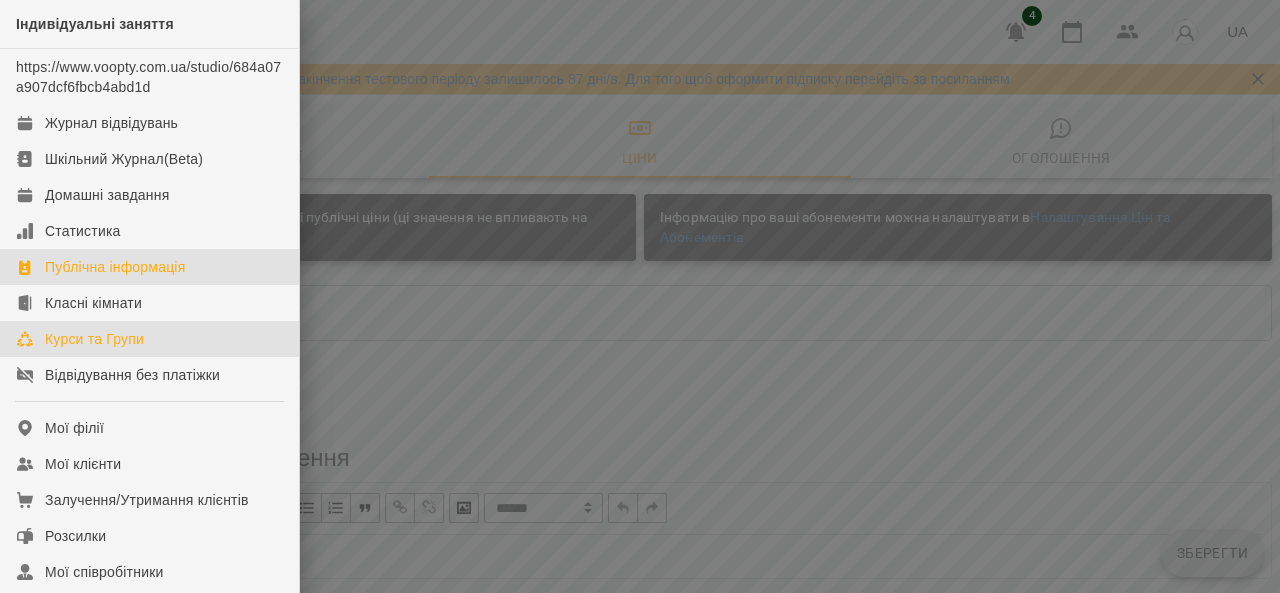 click on "Курси та Групи" at bounding box center [94, 339] 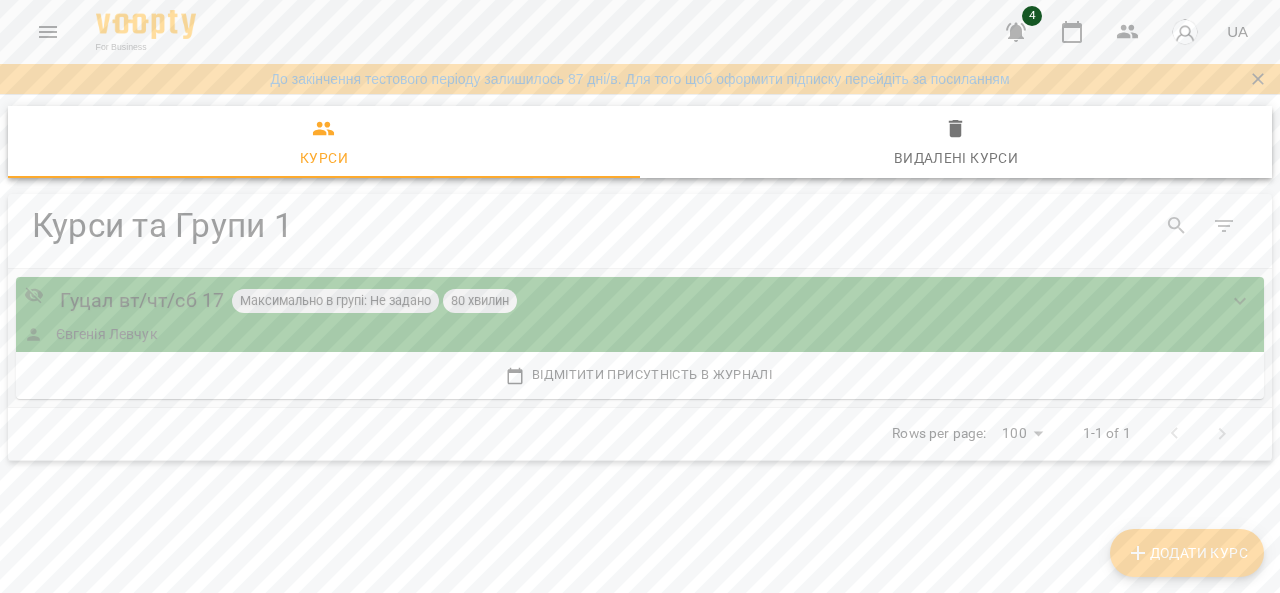 click 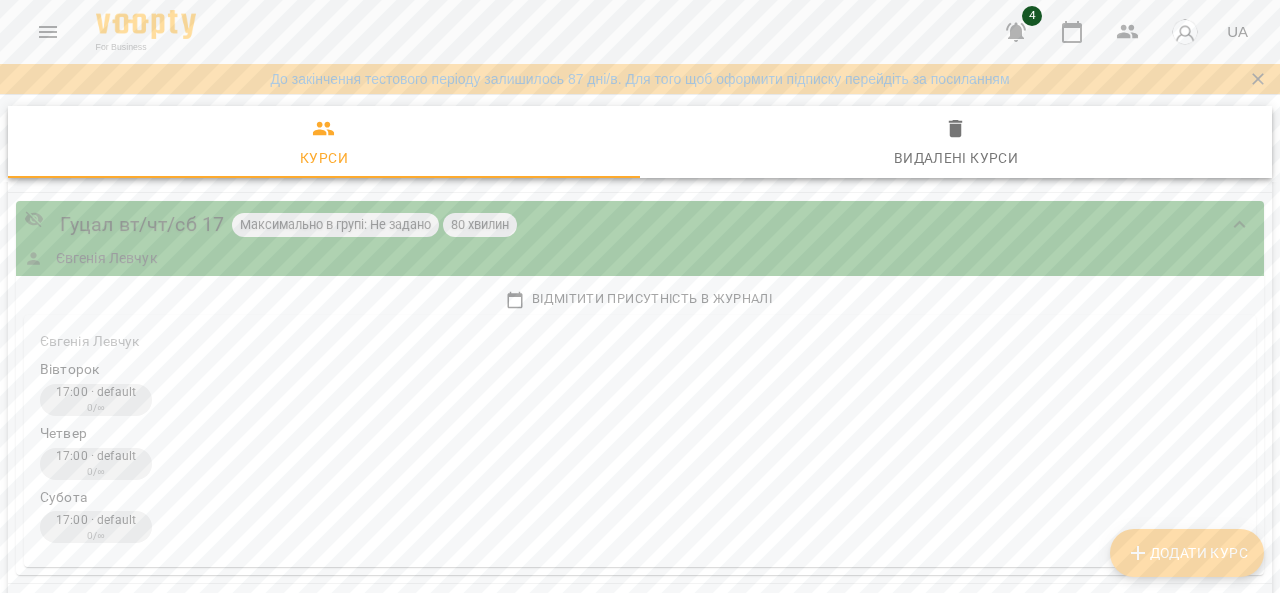 scroll, scrollTop: 79, scrollLeft: 0, axis: vertical 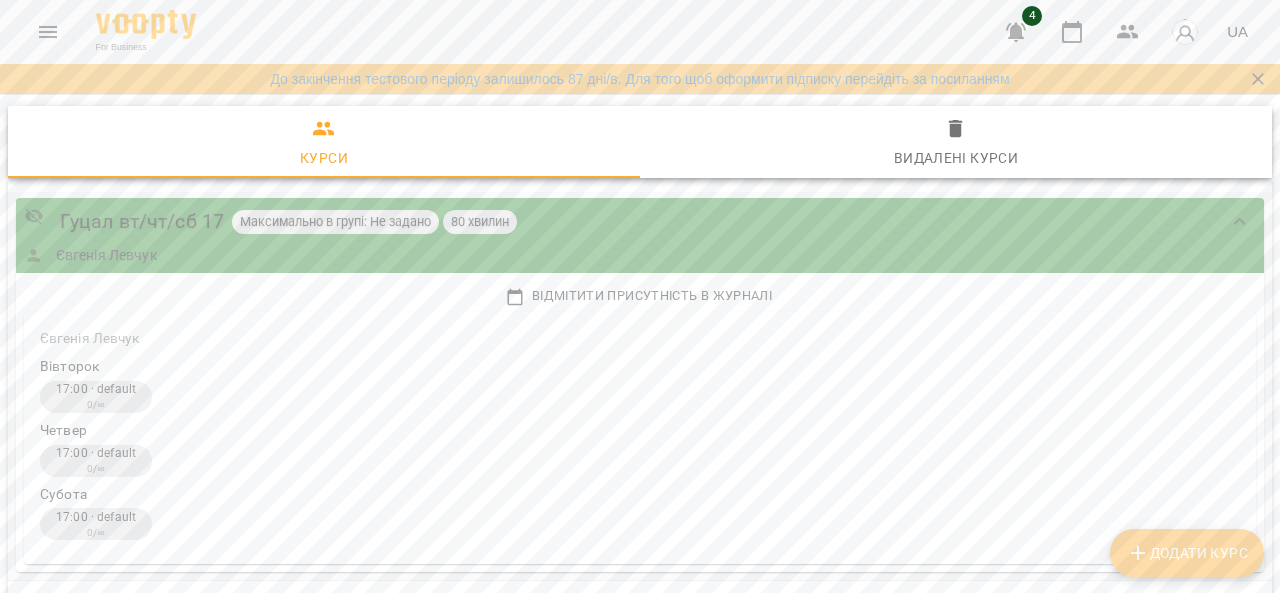 click on "17:00 · default" at bounding box center [96, 389] 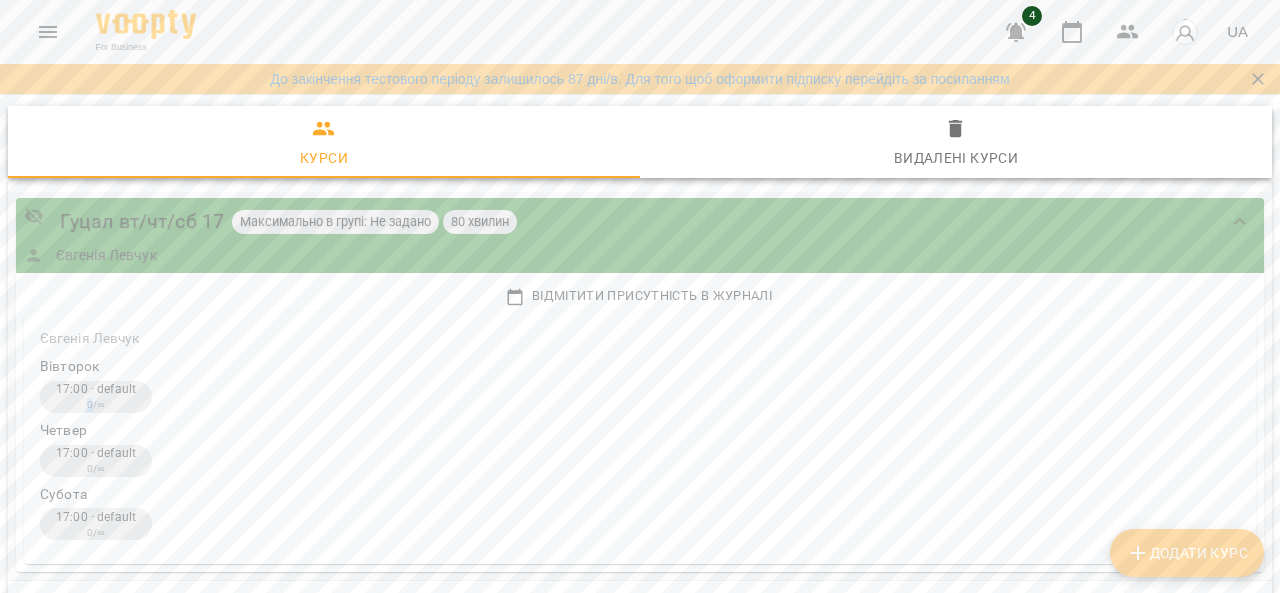click on "0/∞" at bounding box center [96, 405] 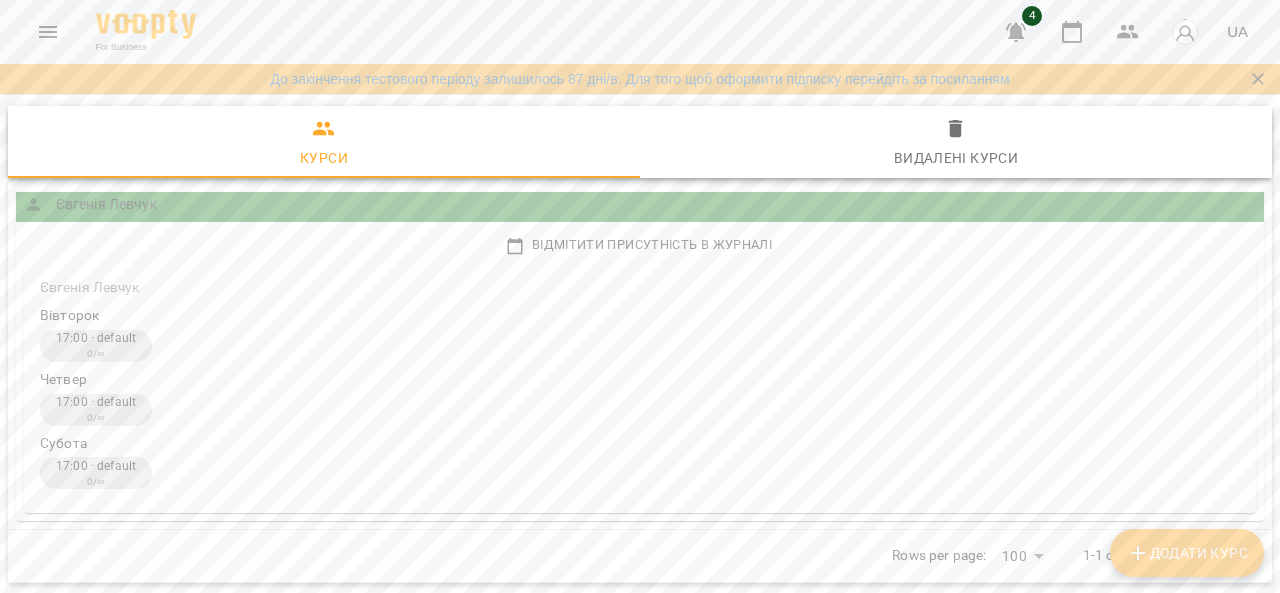 scroll, scrollTop: 152, scrollLeft: 0, axis: vertical 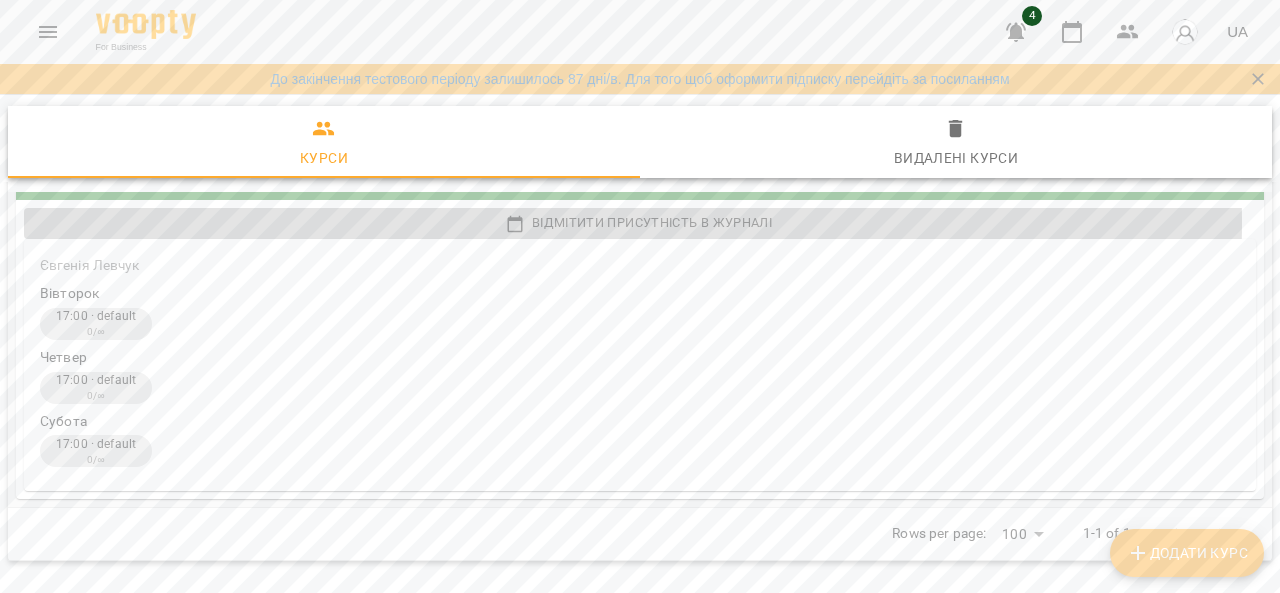 click on "Відмітити присутність в Журналі" at bounding box center (640, 223) 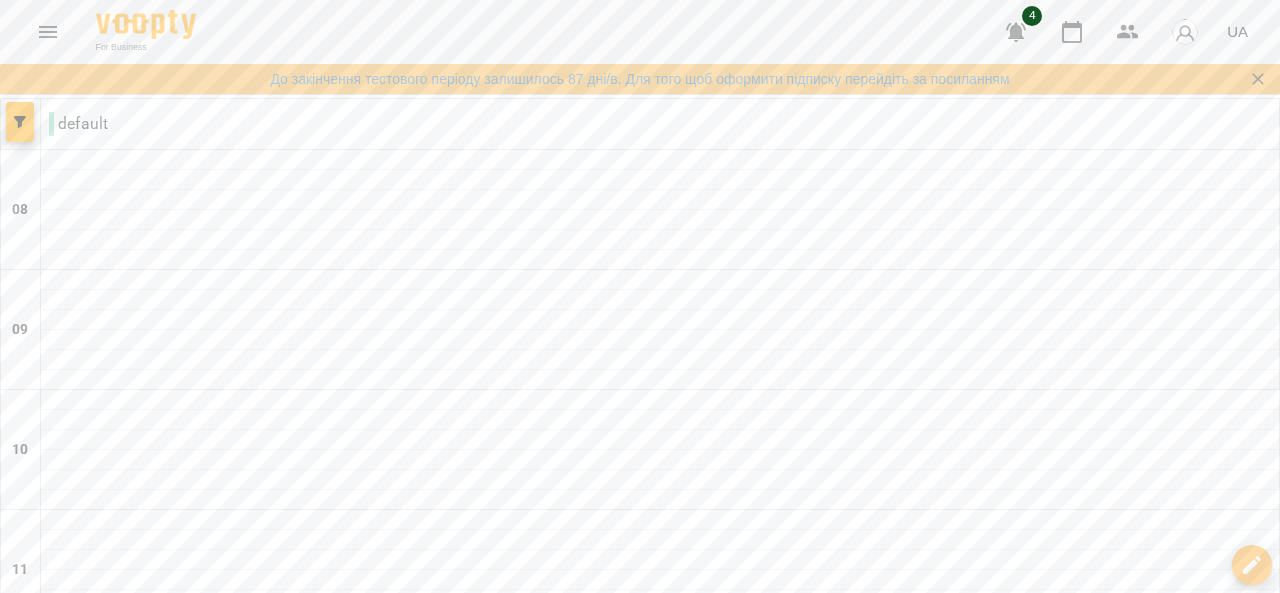 click on "вт" at bounding box center (242, 1616) 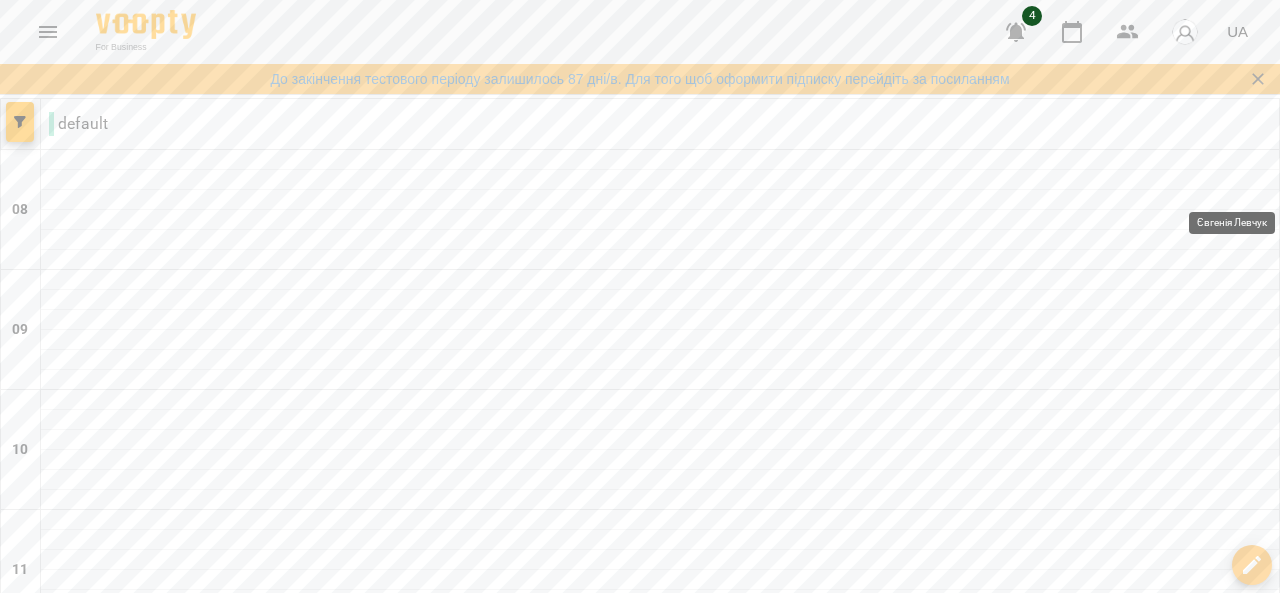 click on "Євгенія Левчук" at bounding box center (1248, 1258) 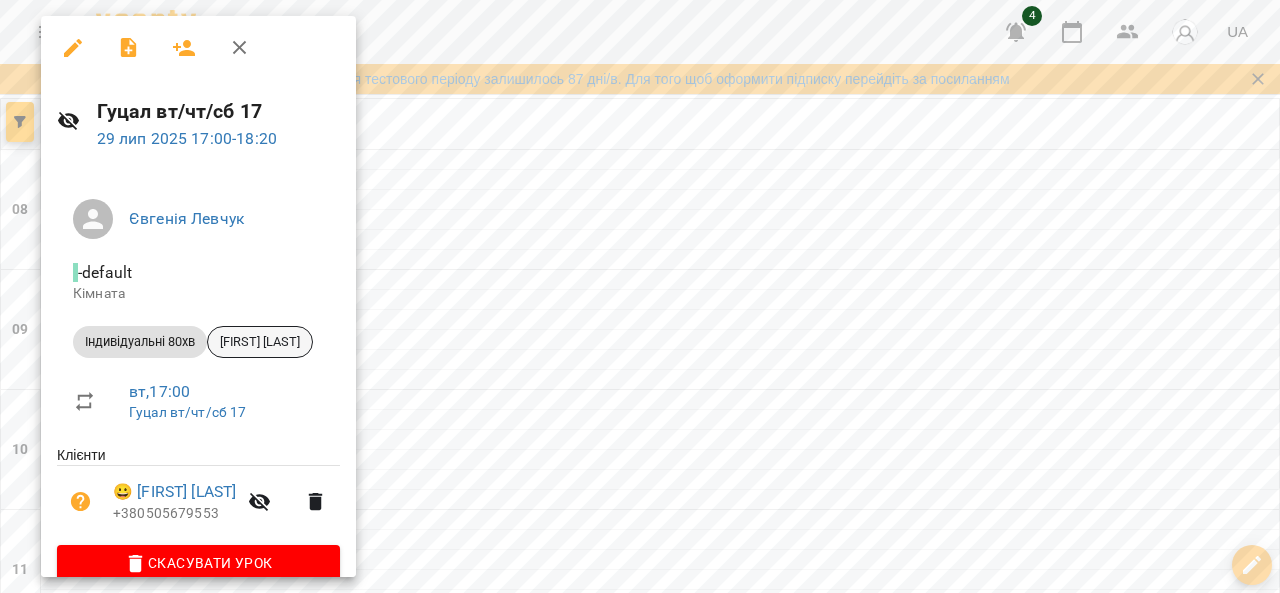 click on "[FIRST] [LAST]" at bounding box center [260, 342] 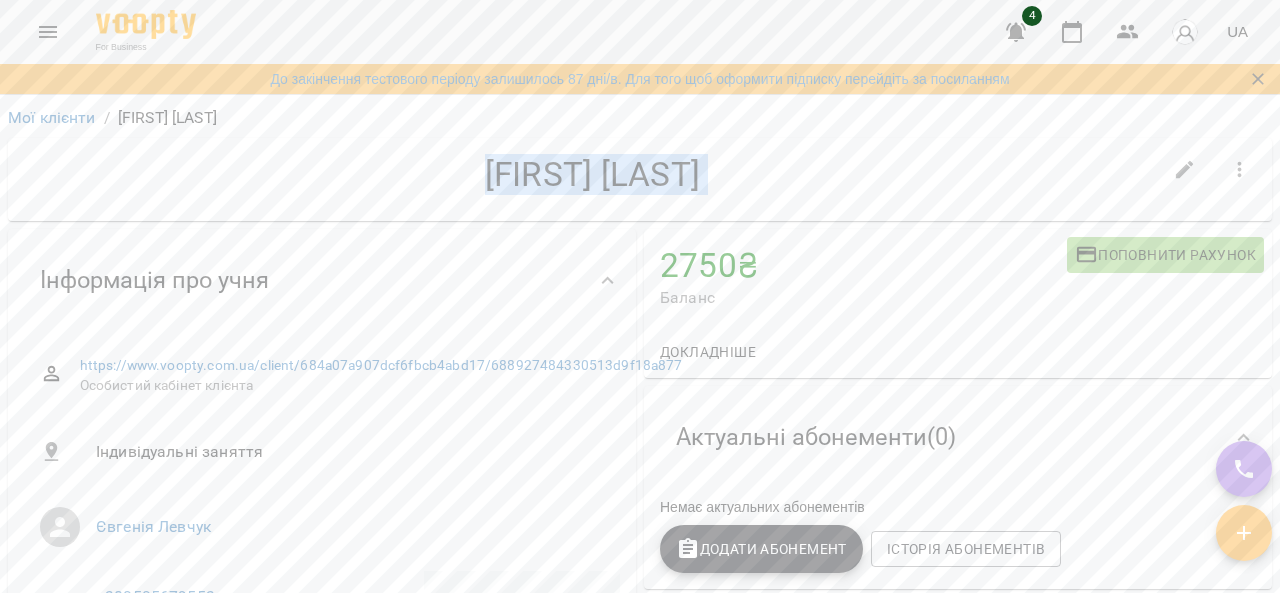 drag, startPoint x: 1277, startPoint y: 121, endPoint x: 1277, endPoint y: 156, distance: 35 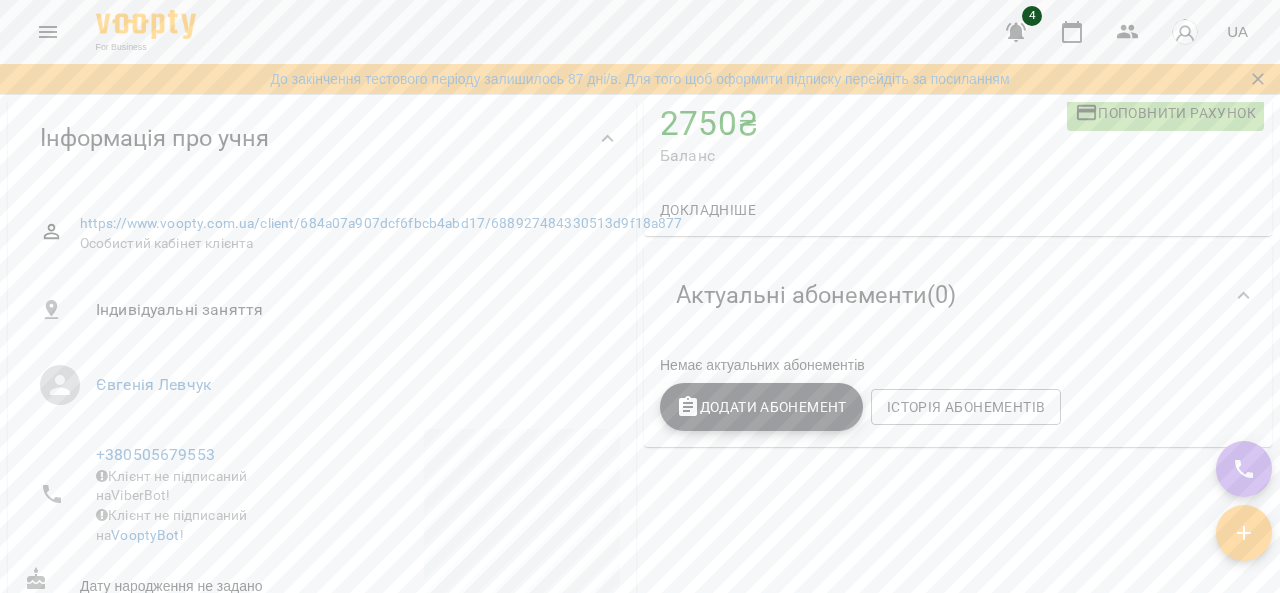scroll, scrollTop: 136, scrollLeft: 0, axis: vertical 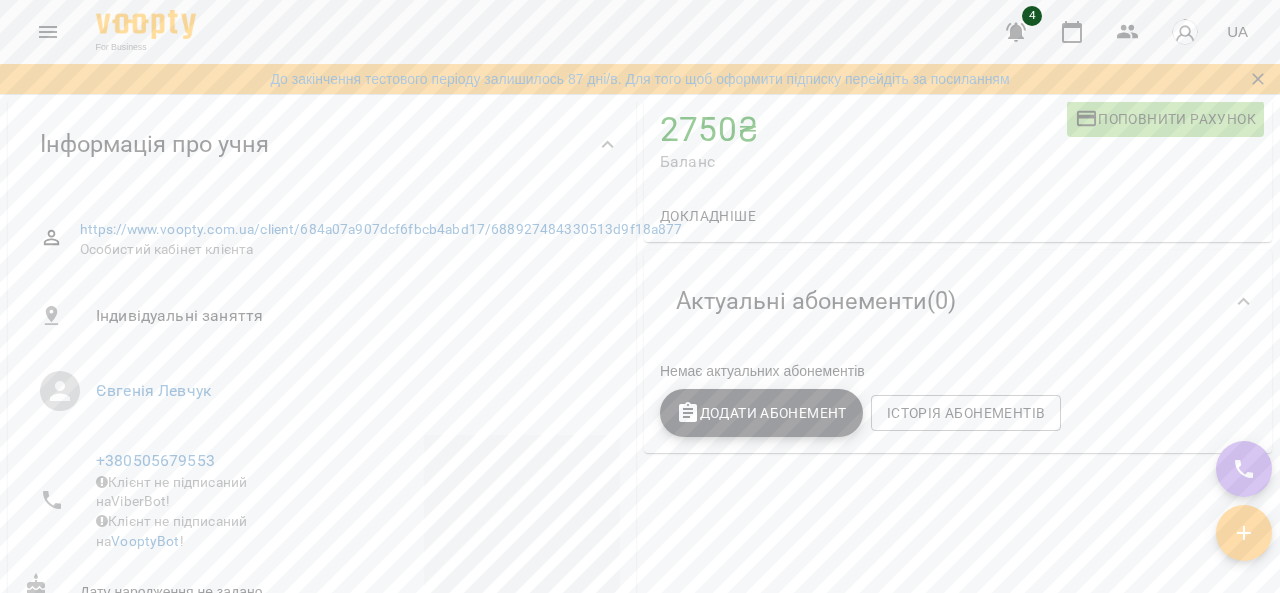 click on "Додати Абонемент" at bounding box center (761, 413) 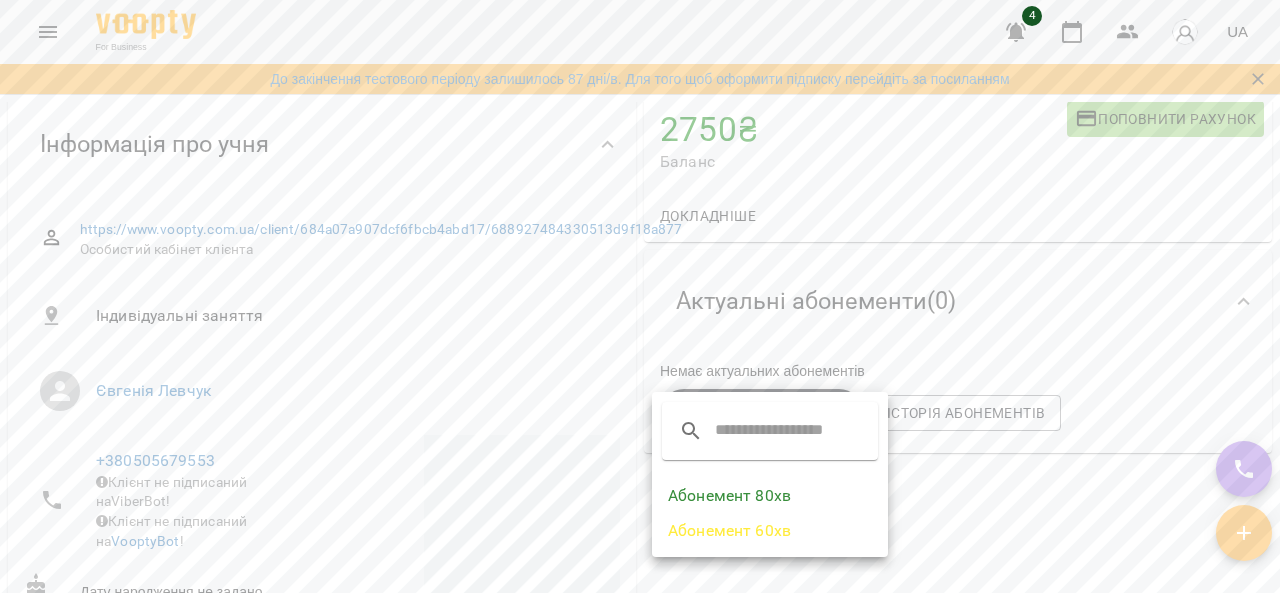 click on "Абонемент 80хв" at bounding box center [770, 496] 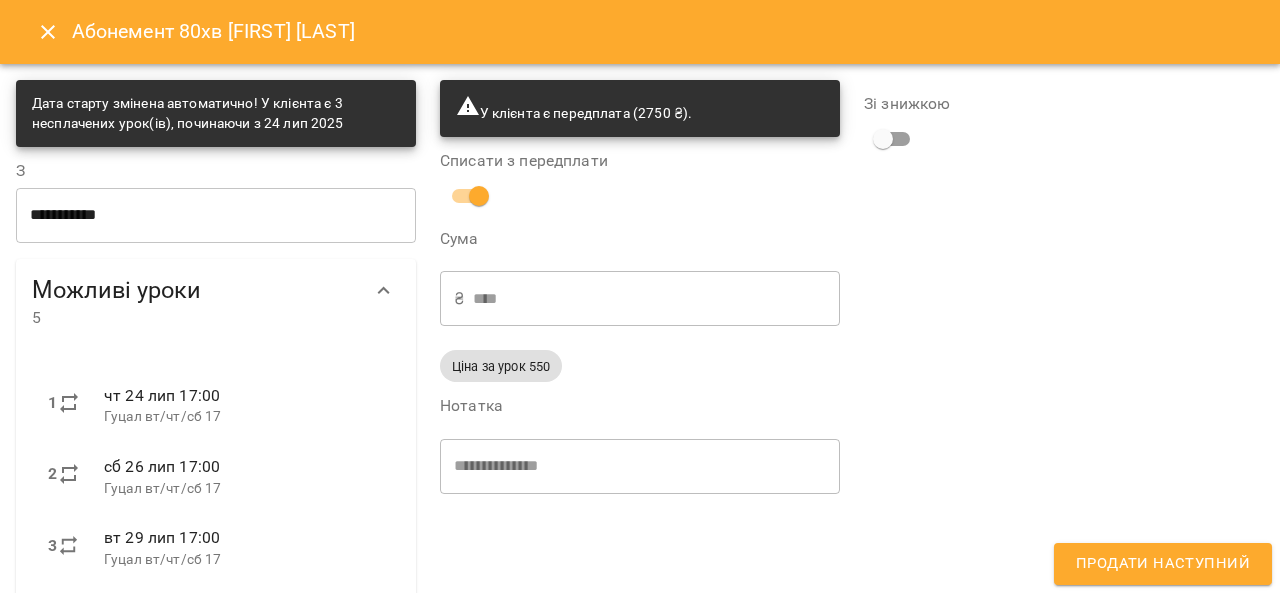 drag, startPoint x: 1258, startPoint y: 405, endPoint x: 1270, endPoint y: 455, distance: 51.41984 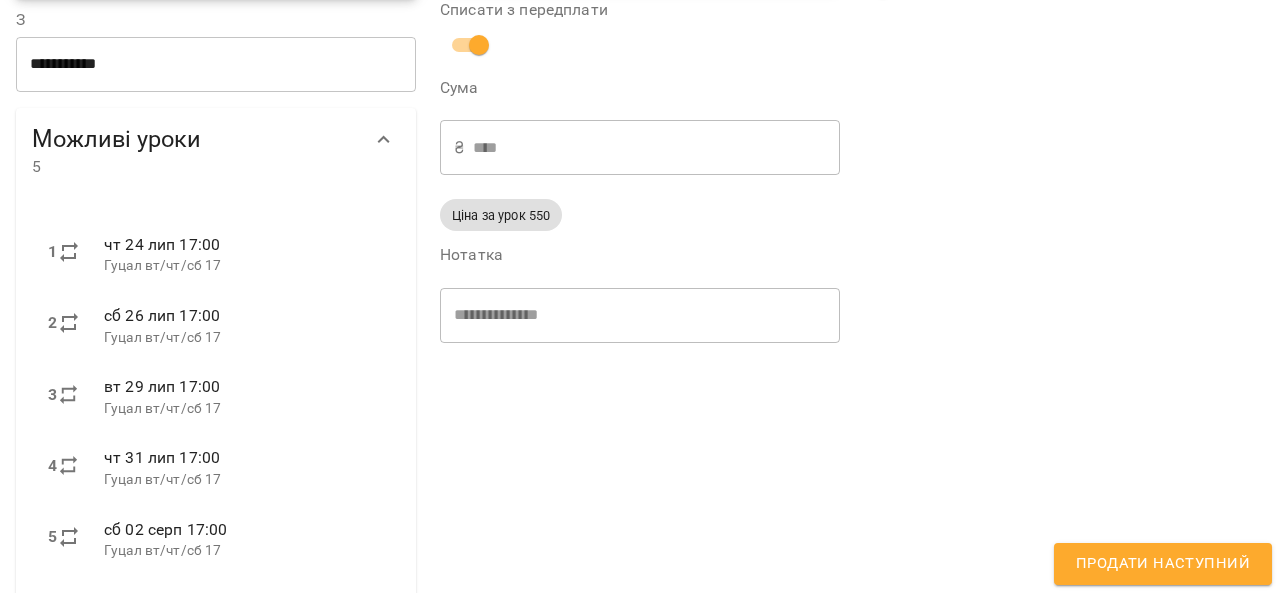 scroll, scrollTop: 180, scrollLeft: 0, axis: vertical 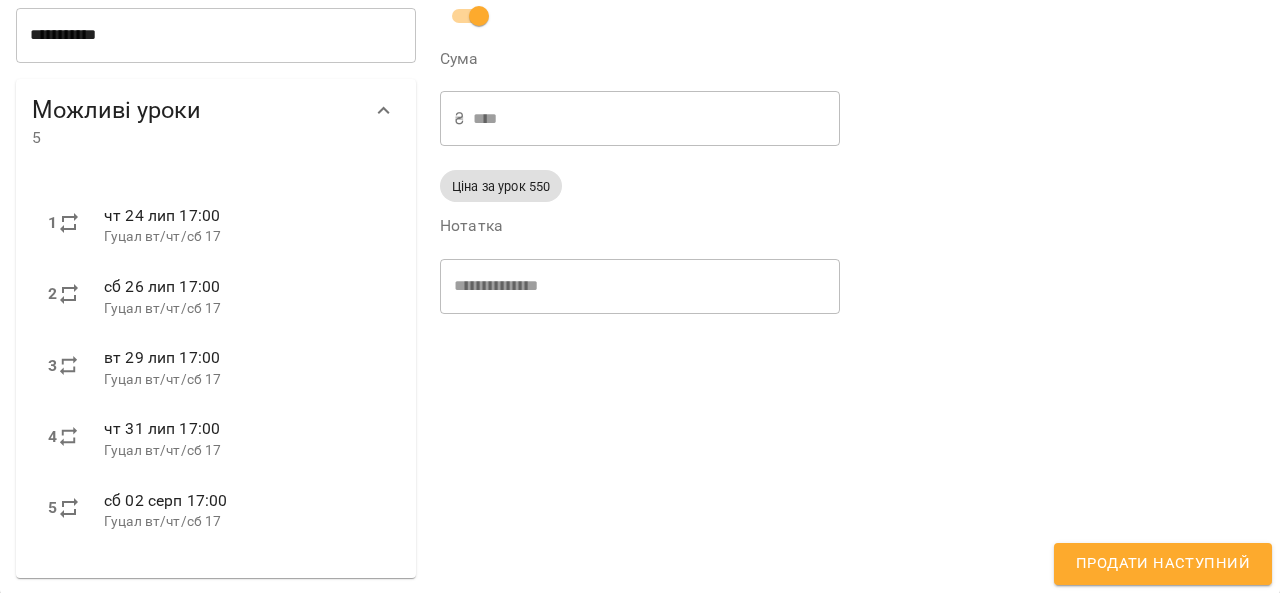 click on "Продати наступний" at bounding box center [1163, 564] 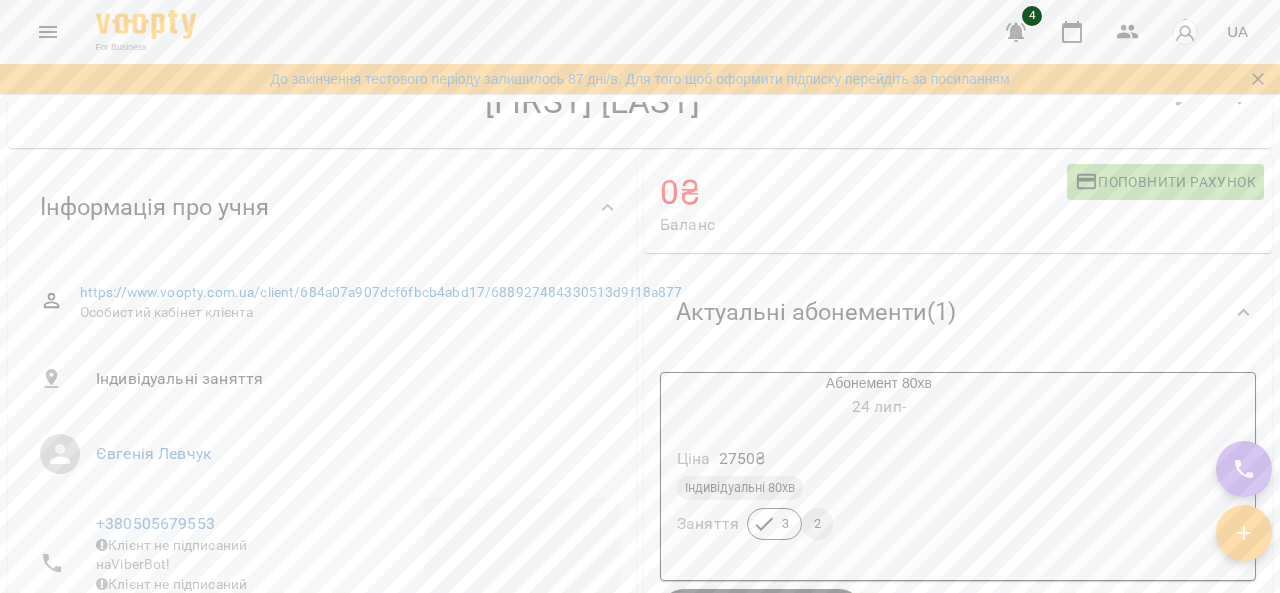 scroll, scrollTop: 116, scrollLeft: 0, axis: vertical 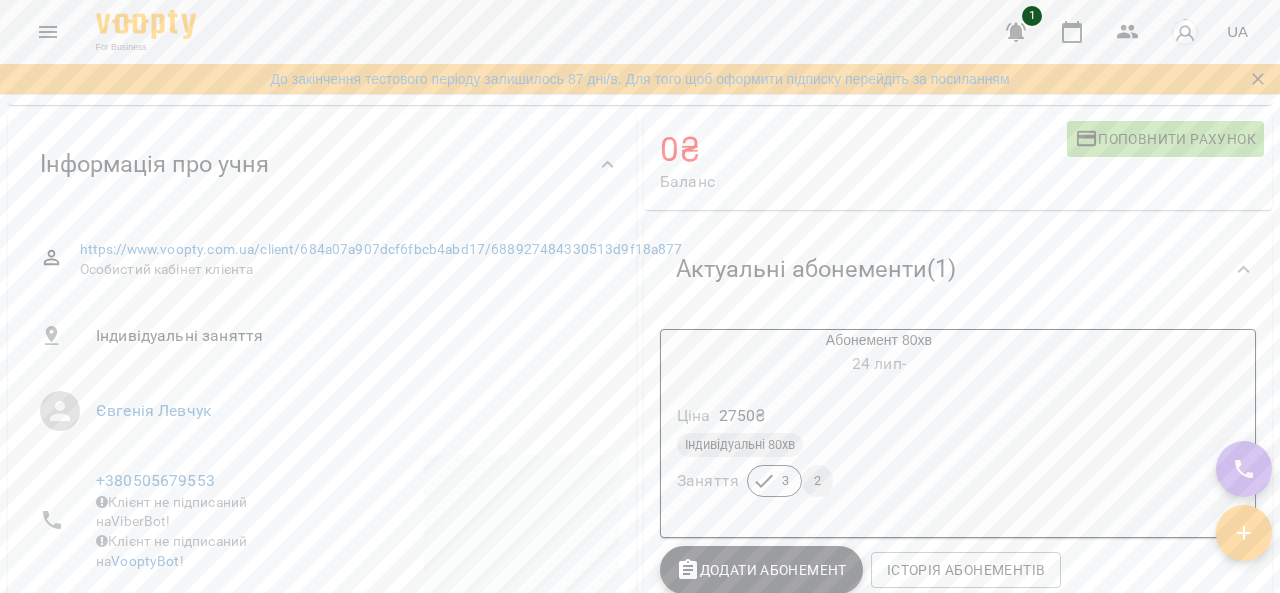 click on "Додати Абонемент" at bounding box center [761, 570] 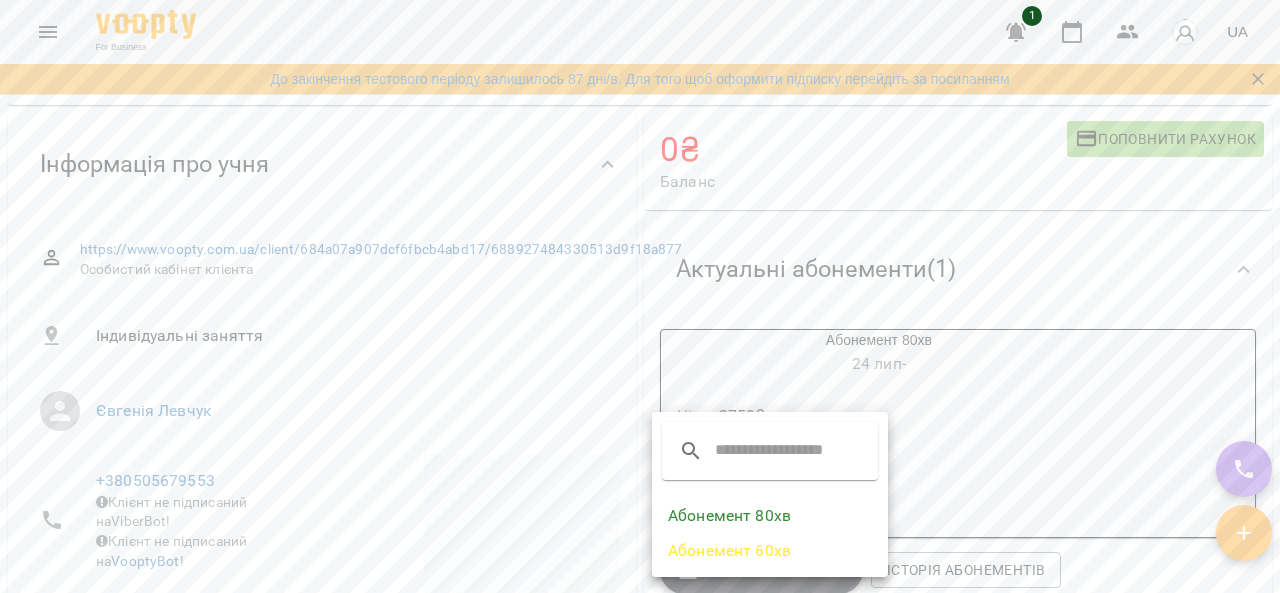 click on "Абонемент 80хв" at bounding box center (770, 516) 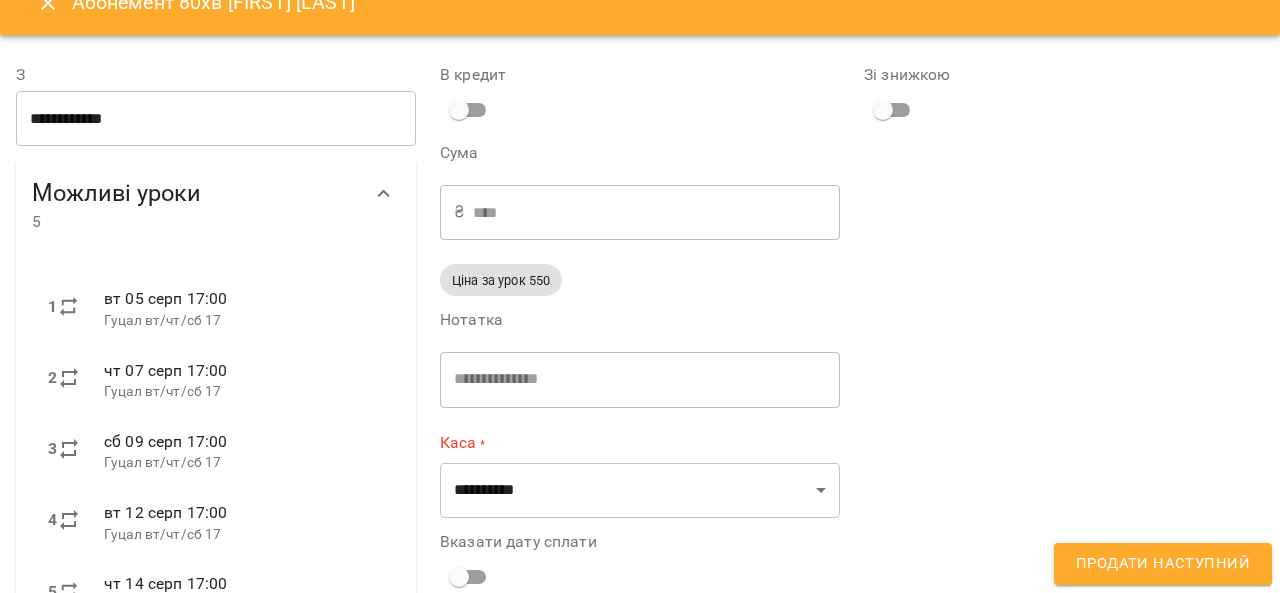 scroll, scrollTop: 32, scrollLeft: 0, axis: vertical 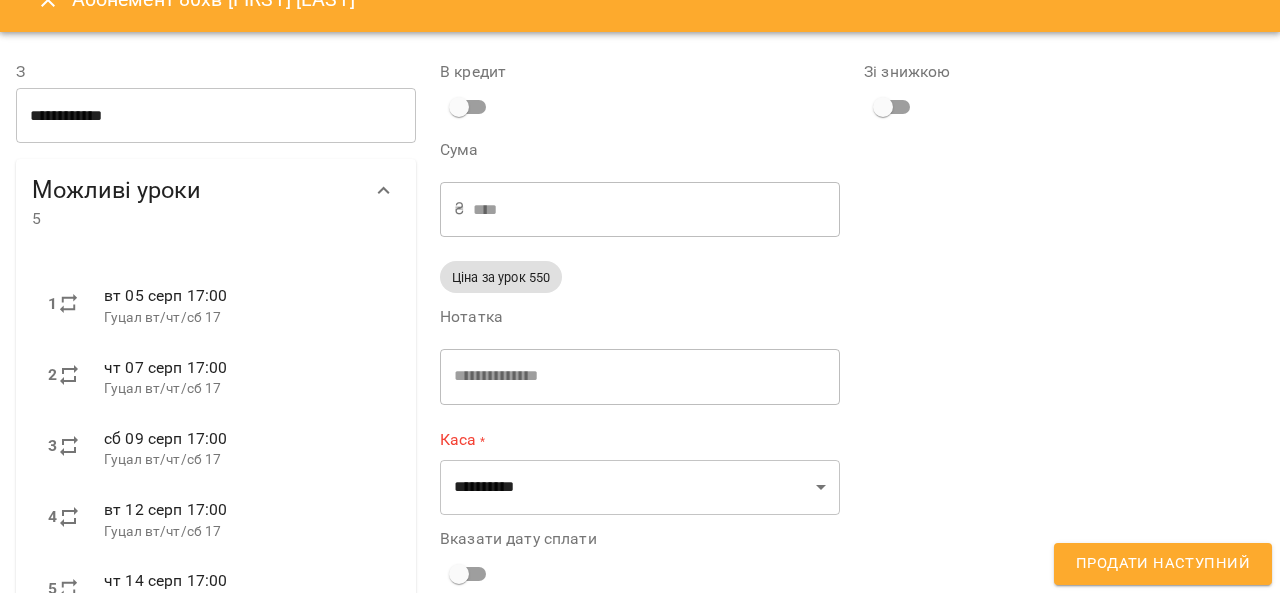 click on "Продати наступний" at bounding box center [1163, 564] 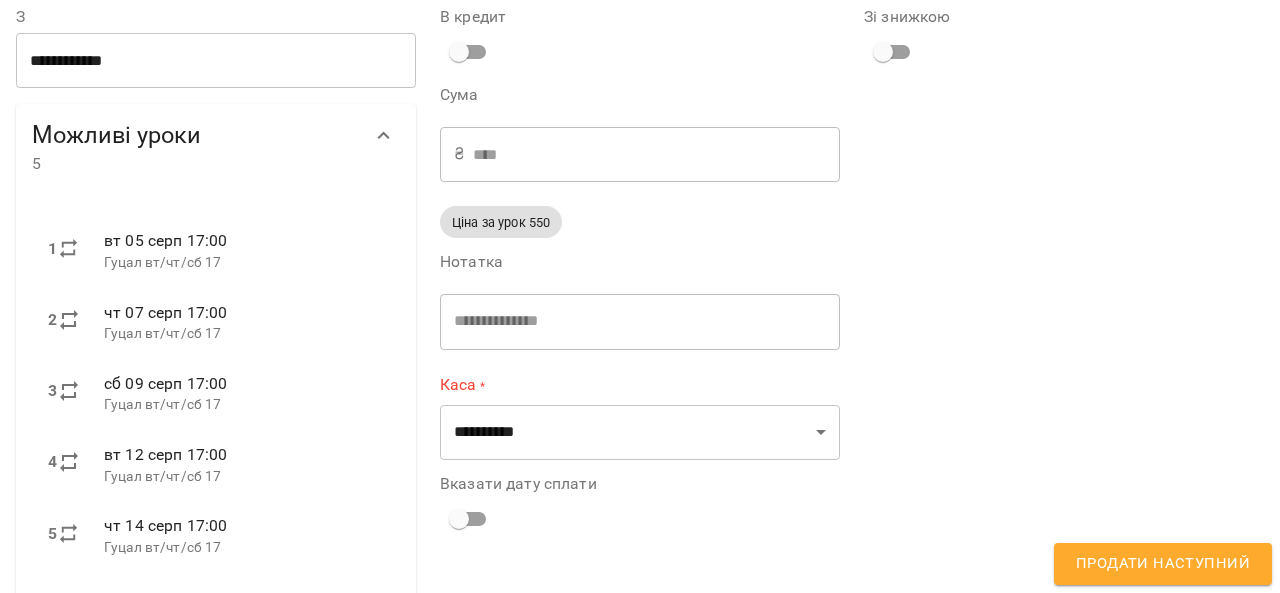 scroll, scrollTop: 113, scrollLeft: 0, axis: vertical 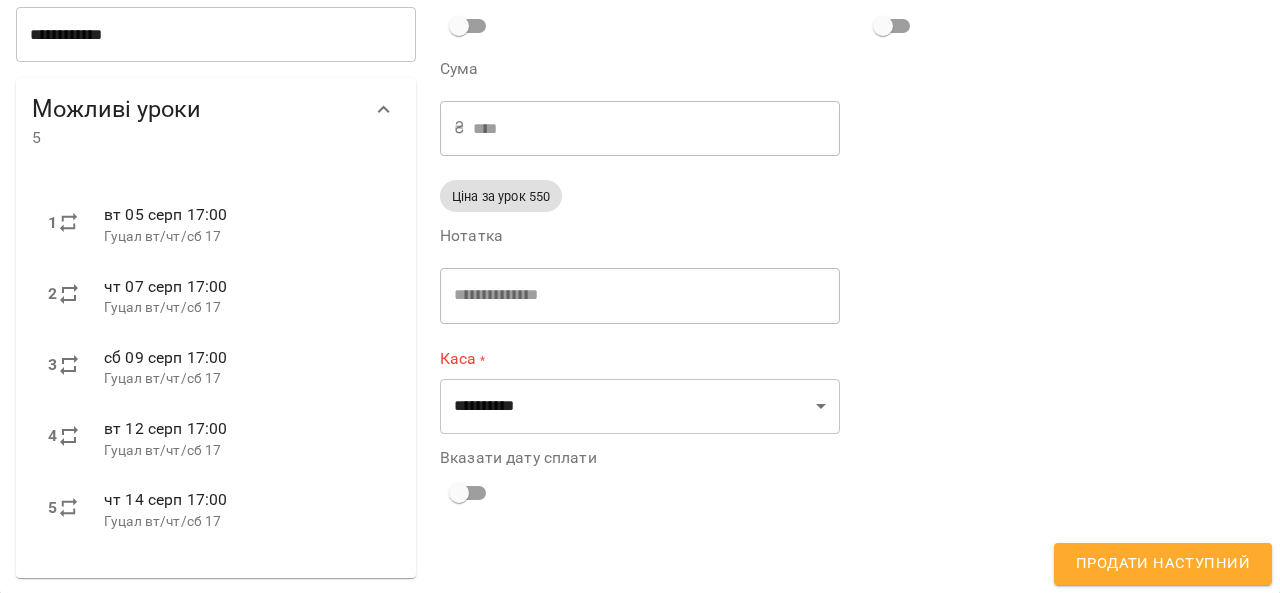 click on "Продати наступний" at bounding box center (1163, 564) 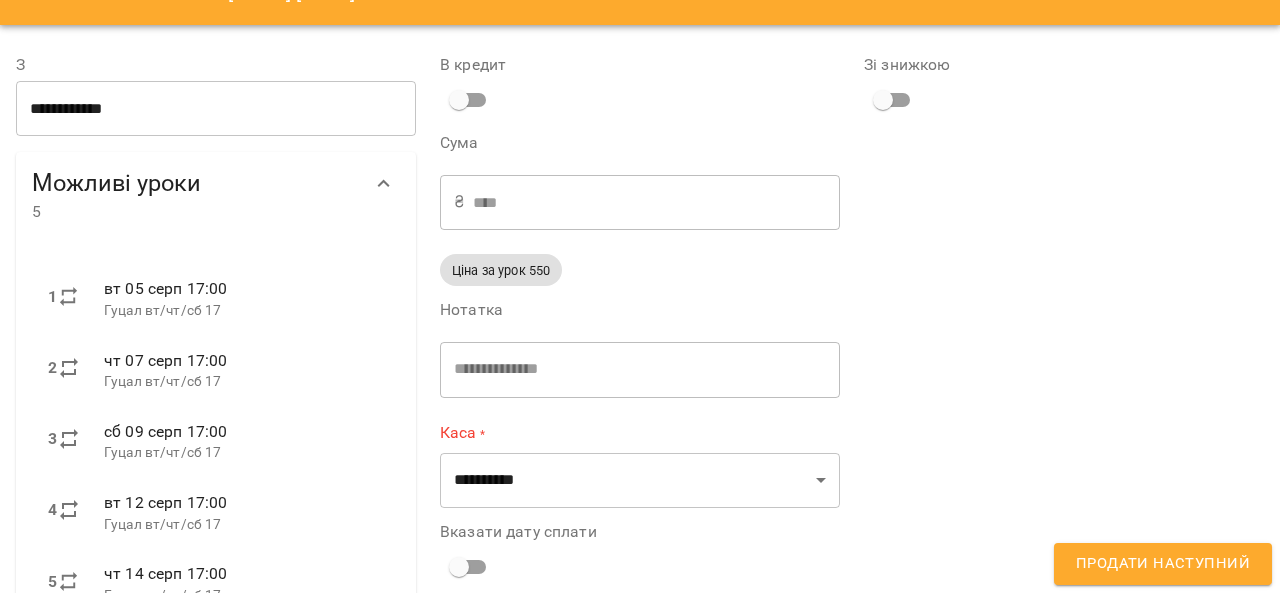 scroll, scrollTop: 0, scrollLeft: 0, axis: both 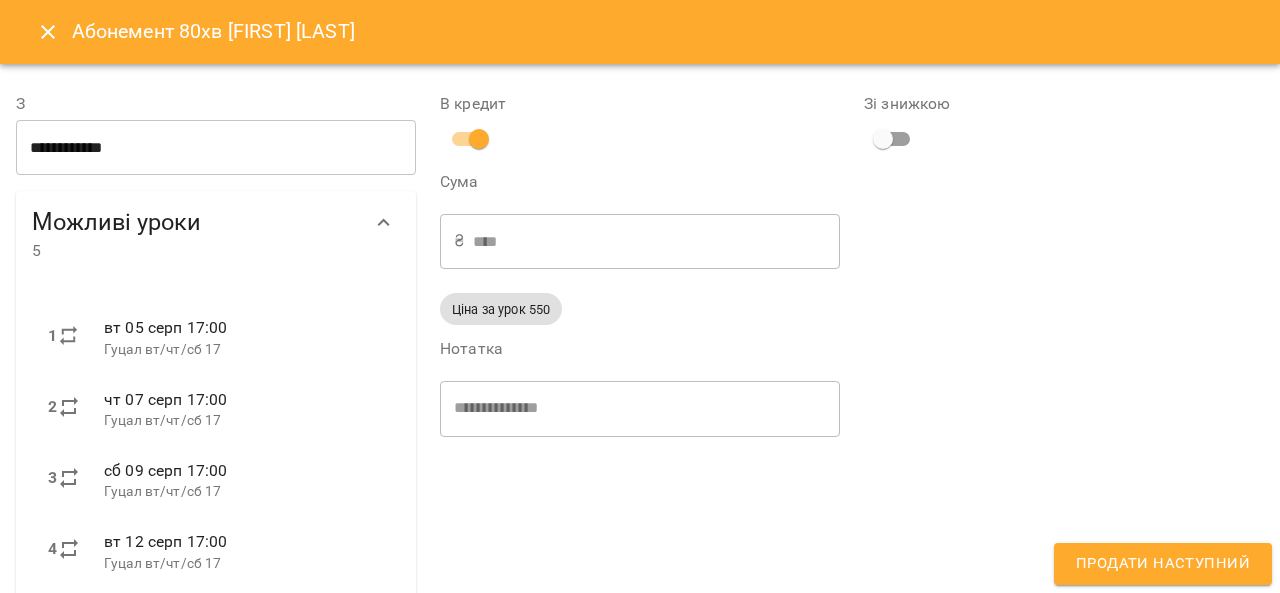 click at bounding box center [48, 32] 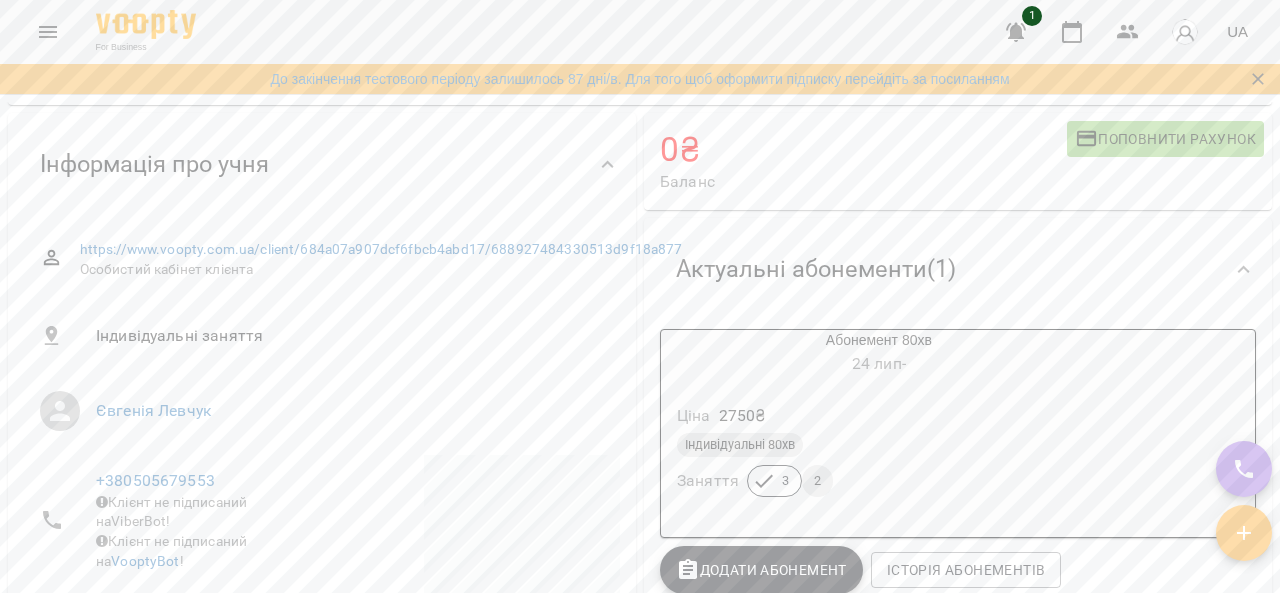 click 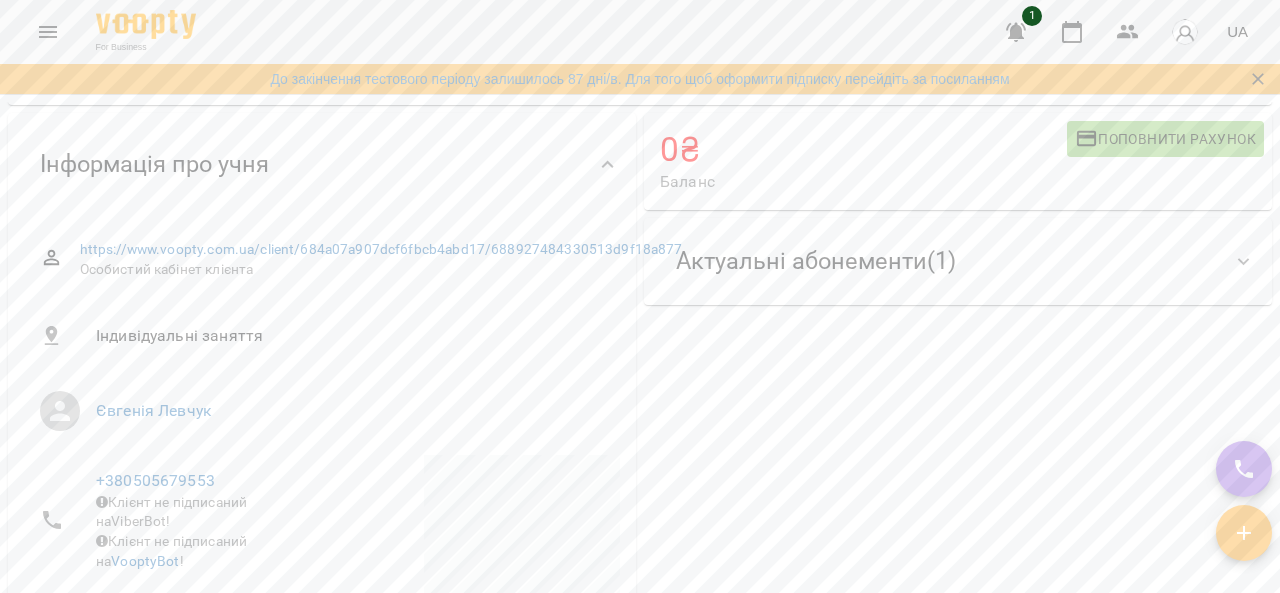 click 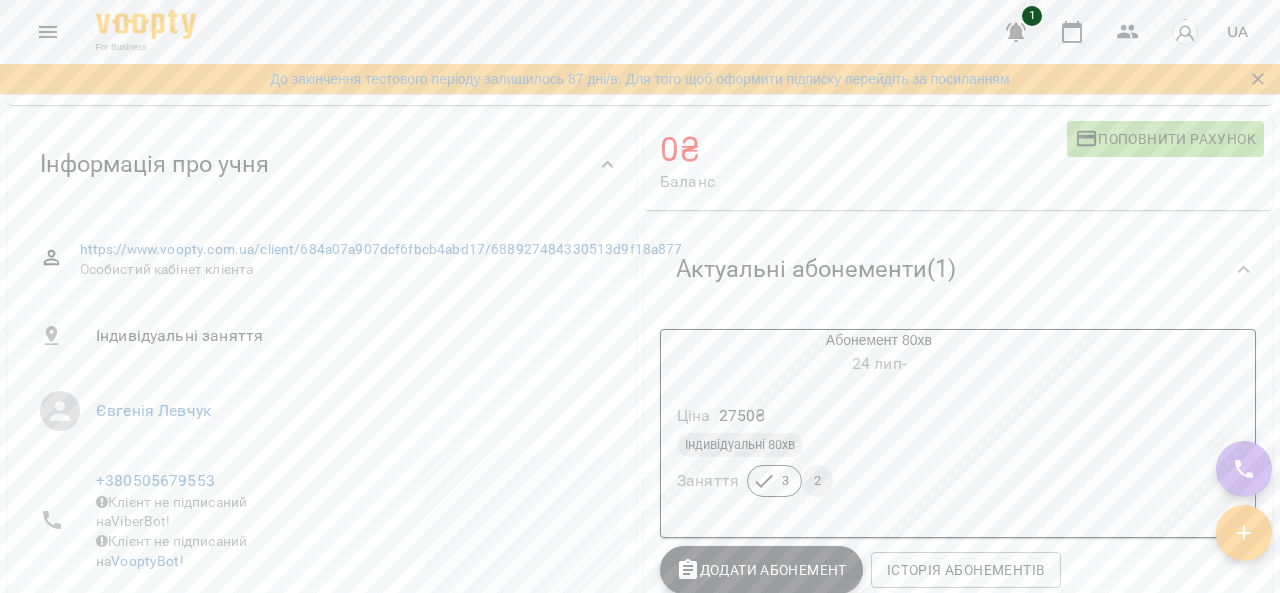 click on "Індивідуальні 80хв" at bounding box center (879, 445) 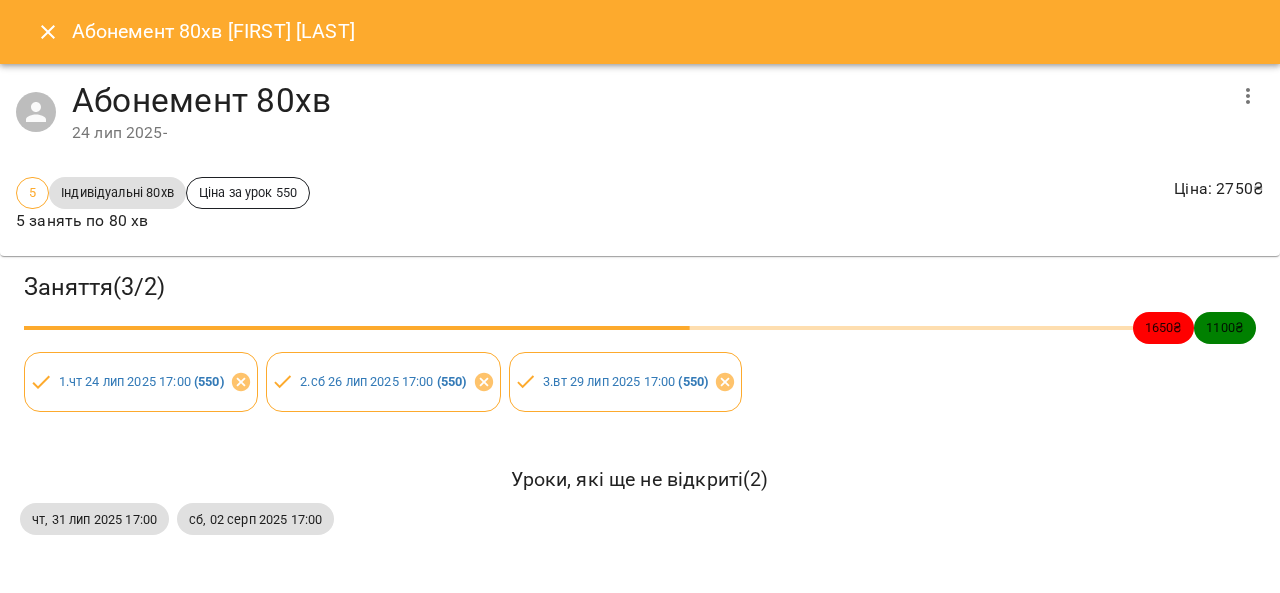 click on "5 Індивідуальні 80хв Ціна за урок 550 5 занять по 80 хв Ціна :   2750 ₴" at bounding box center (640, 205) 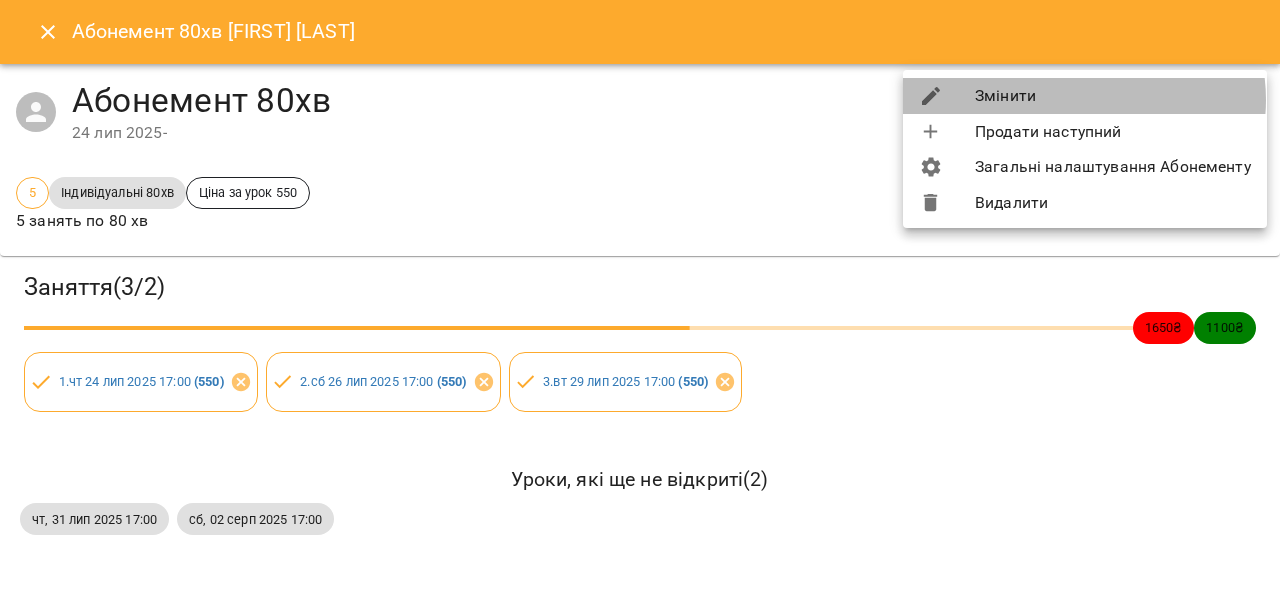 click on "Змінити" at bounding box center (1085, 96) 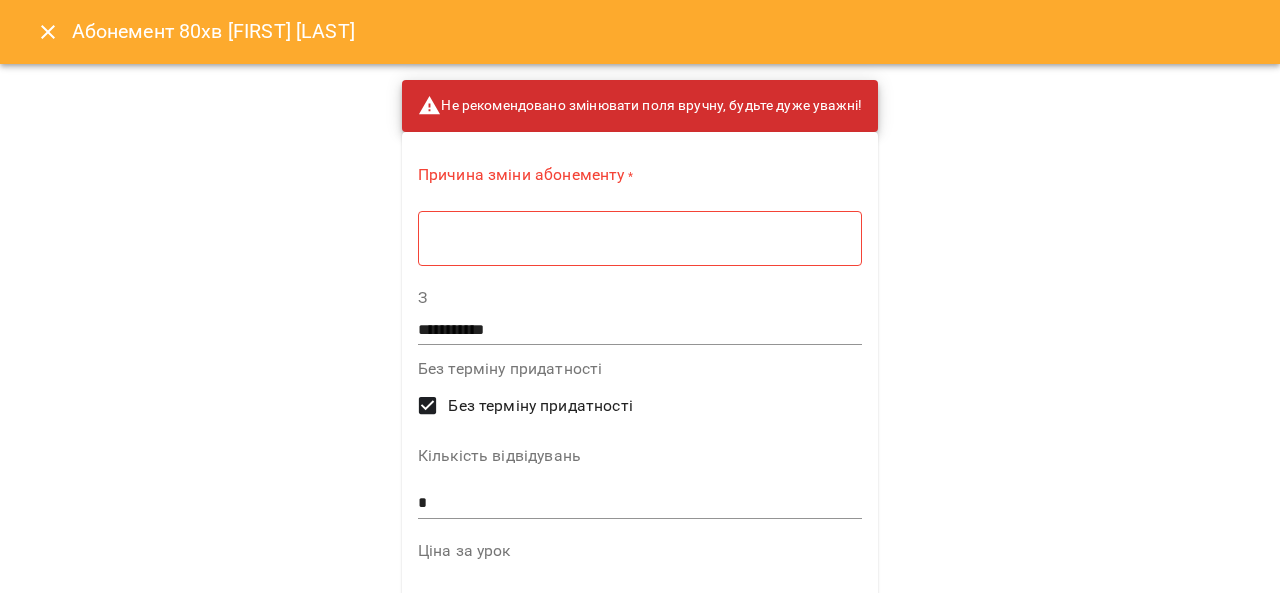click on "* ​" at bounding box center [640, 238] 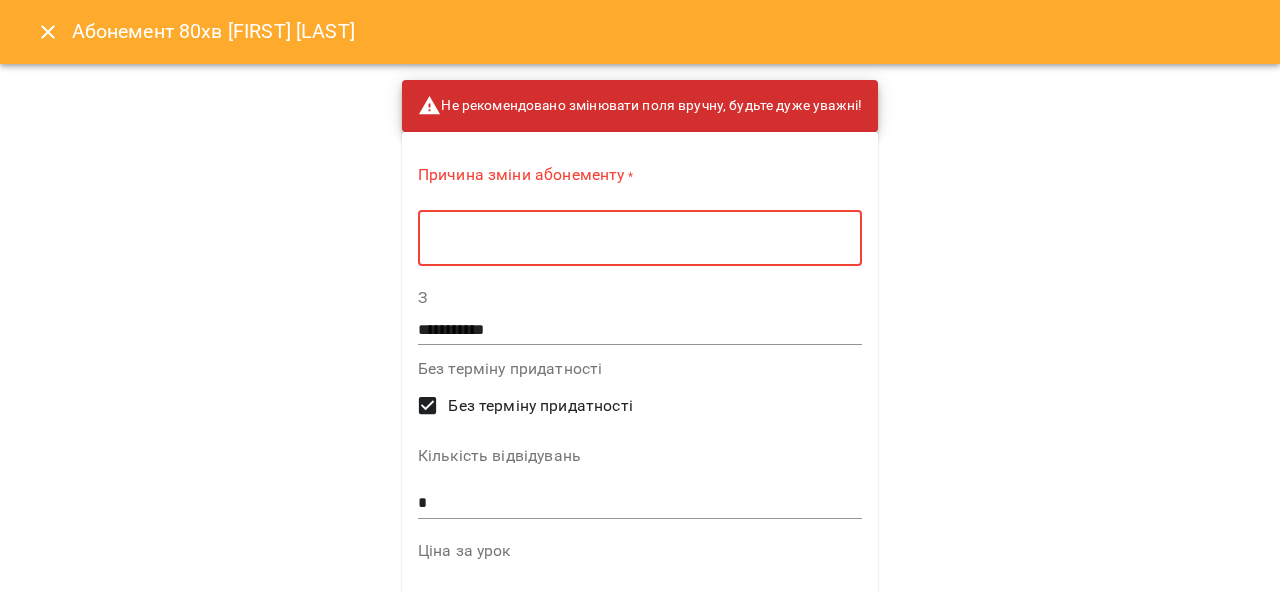 click on "**********" at bounding box center [640, 330] 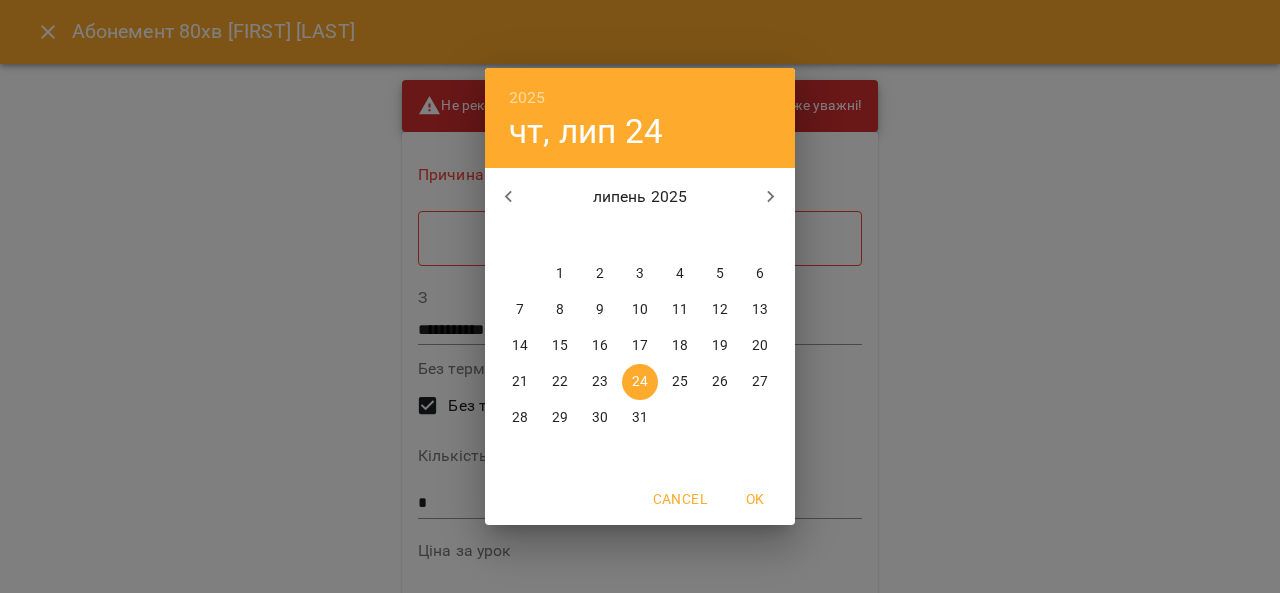 click on "OK" at bounding box center [755, 499] 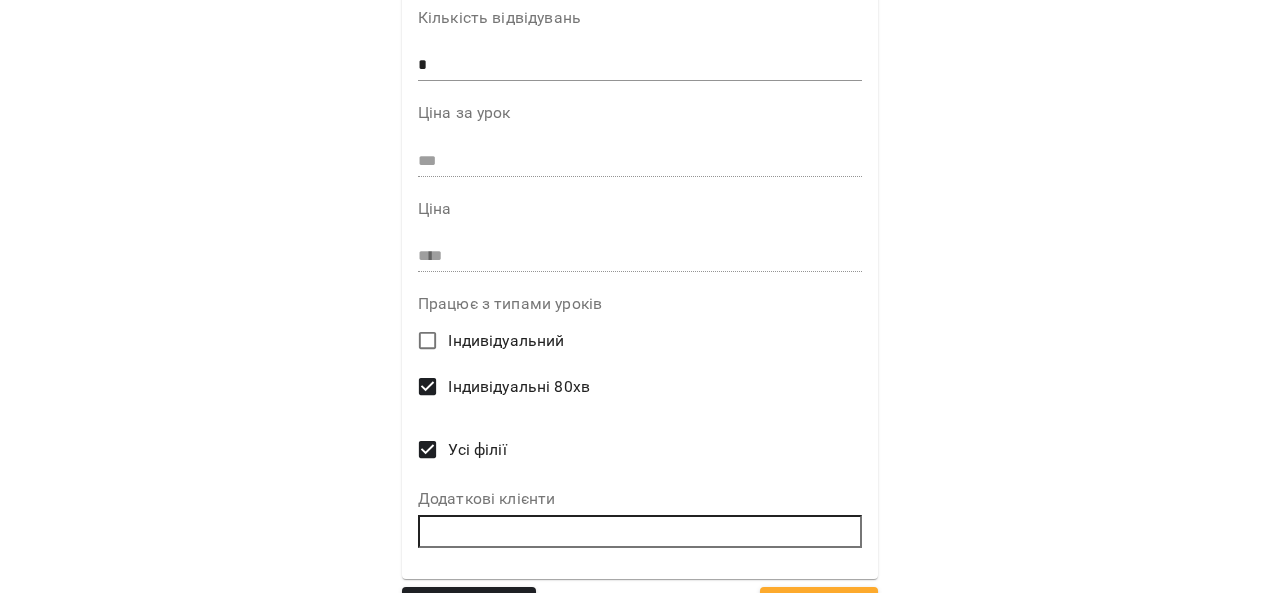 scroll, scrollTop: 489, scrollLeft: 0, axis: vertical 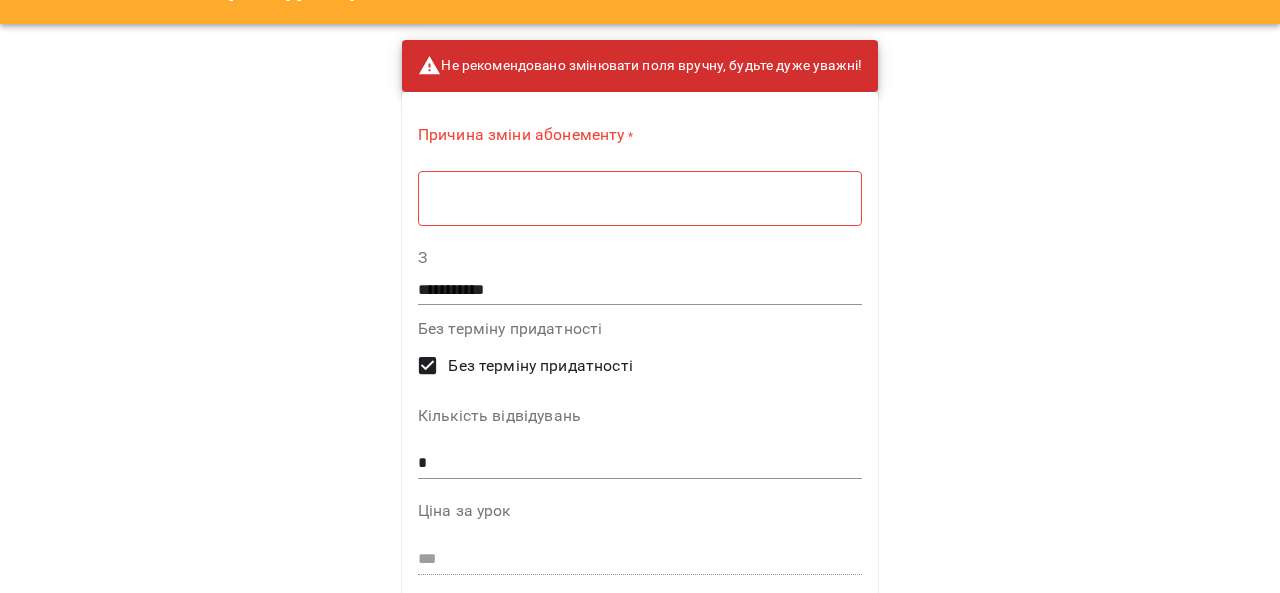 click on "* ​" at bounding box center (640, 198) 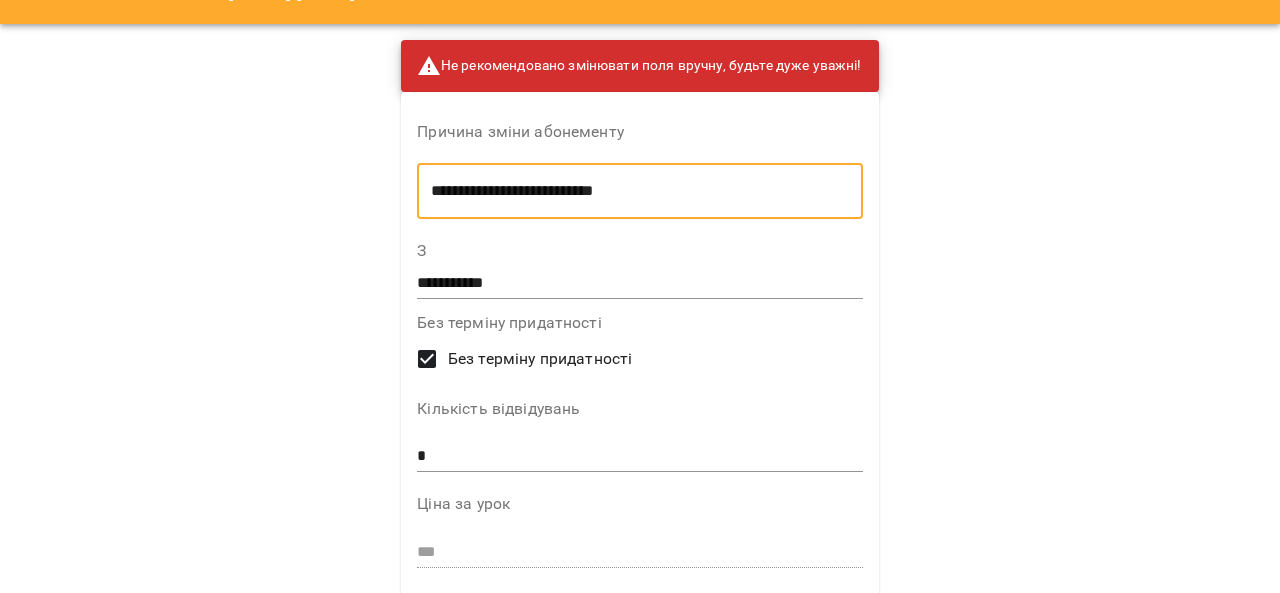 type on "**********" 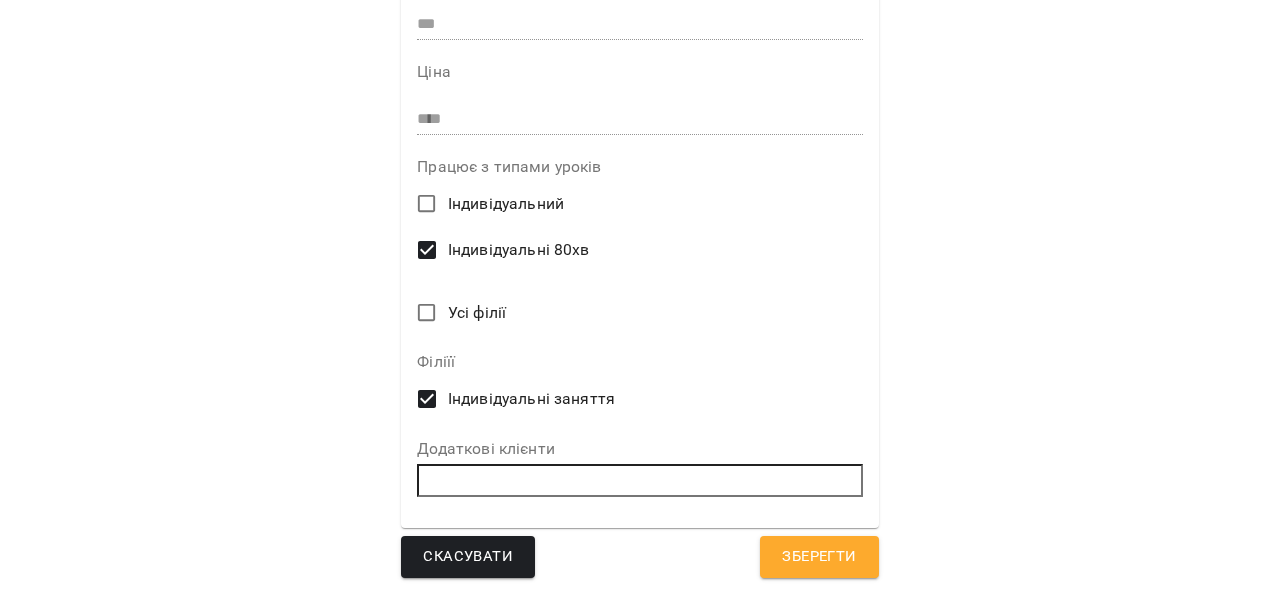 click on "Зберегти" at bounding box center [819, 557] 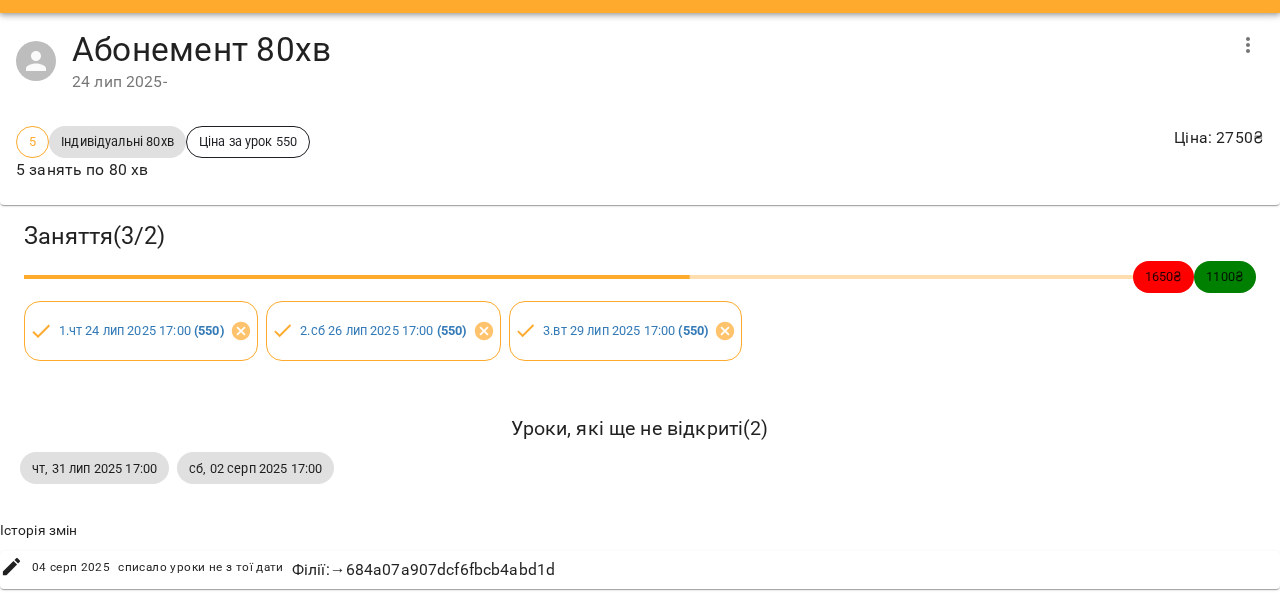 scroll, scrollTop: 0, scrollLeft: 0, axis: both 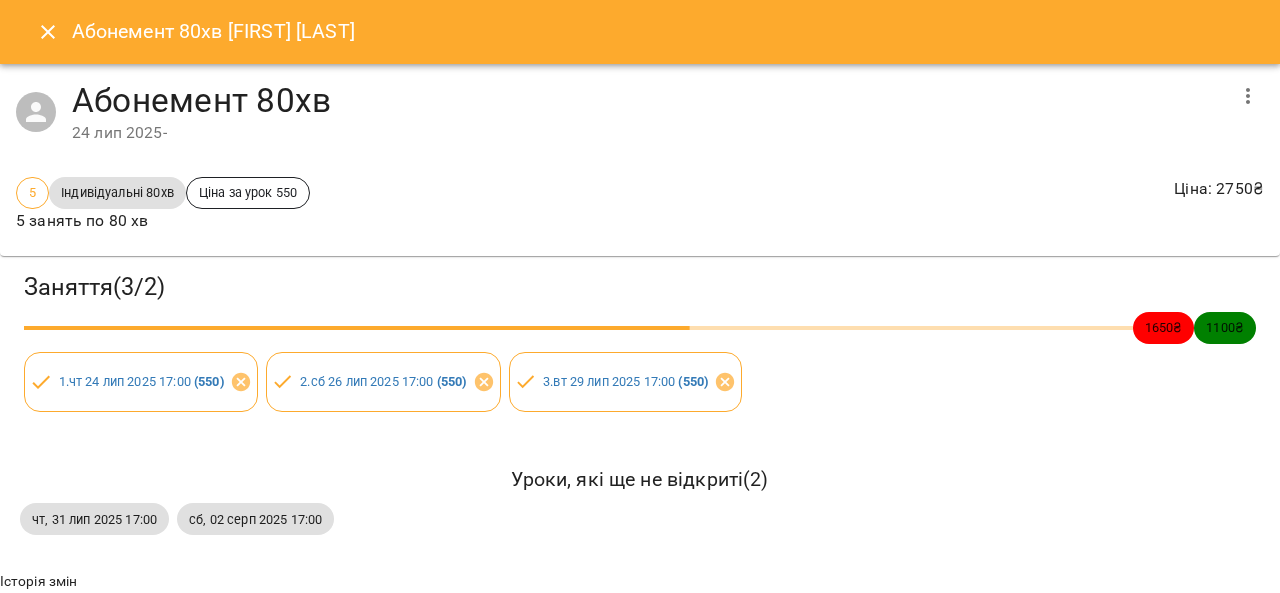 click at bounding box center (48, 32) 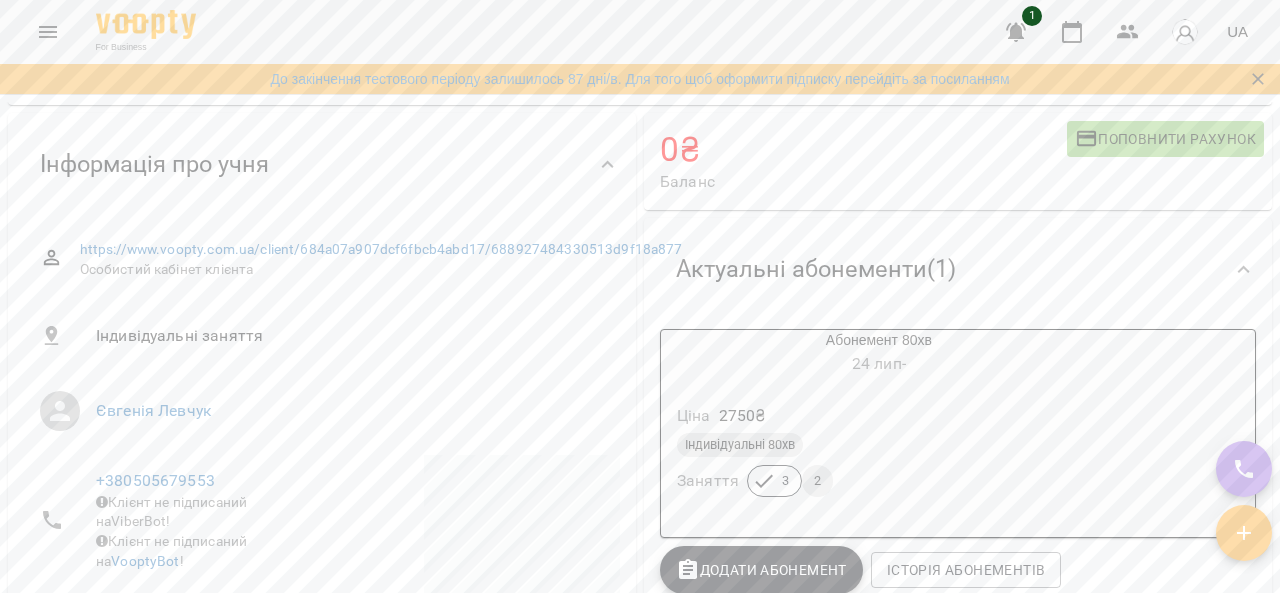drag, startPoint x: 1276, startPoint y: 227, endPoint x: 1261, endPoint y: 149, distance: 79.429214 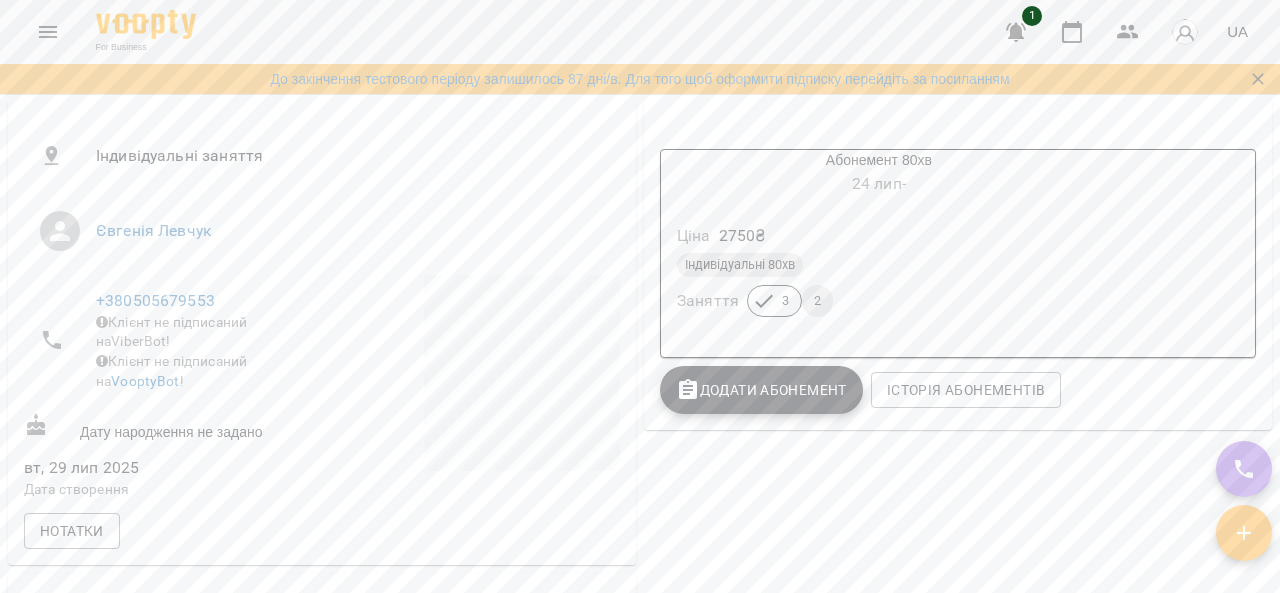scroll, scrollTop: 292, scrollLeft: 0, axis: vertical 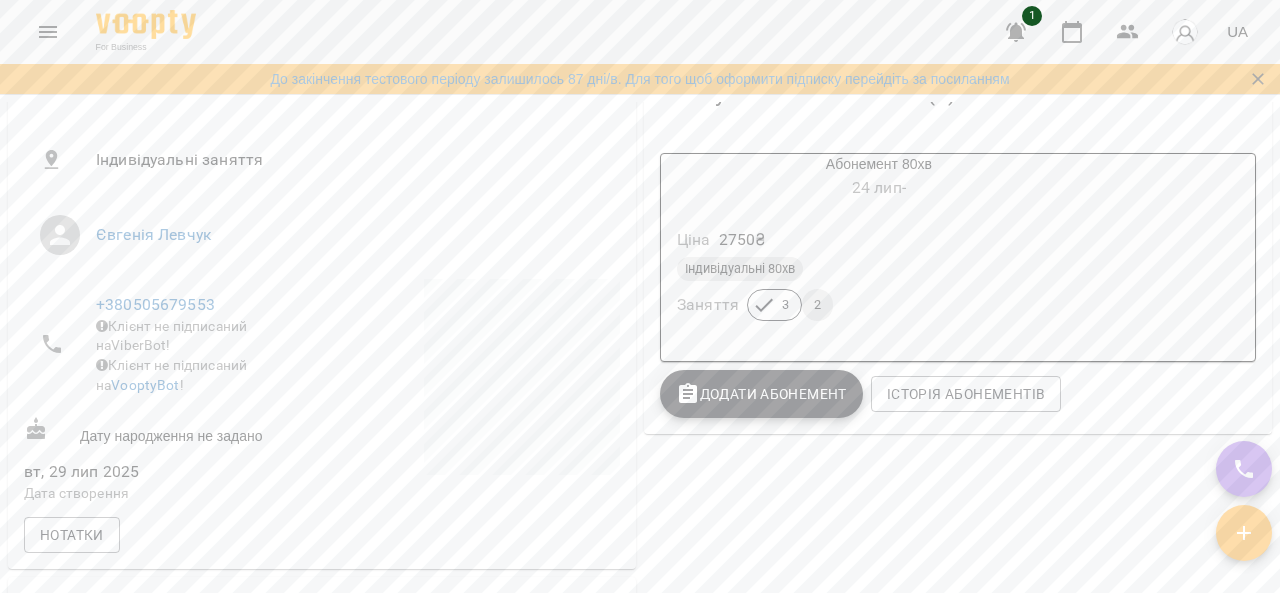 click on "Додати Абонемент" at bounding box center [761, 394] 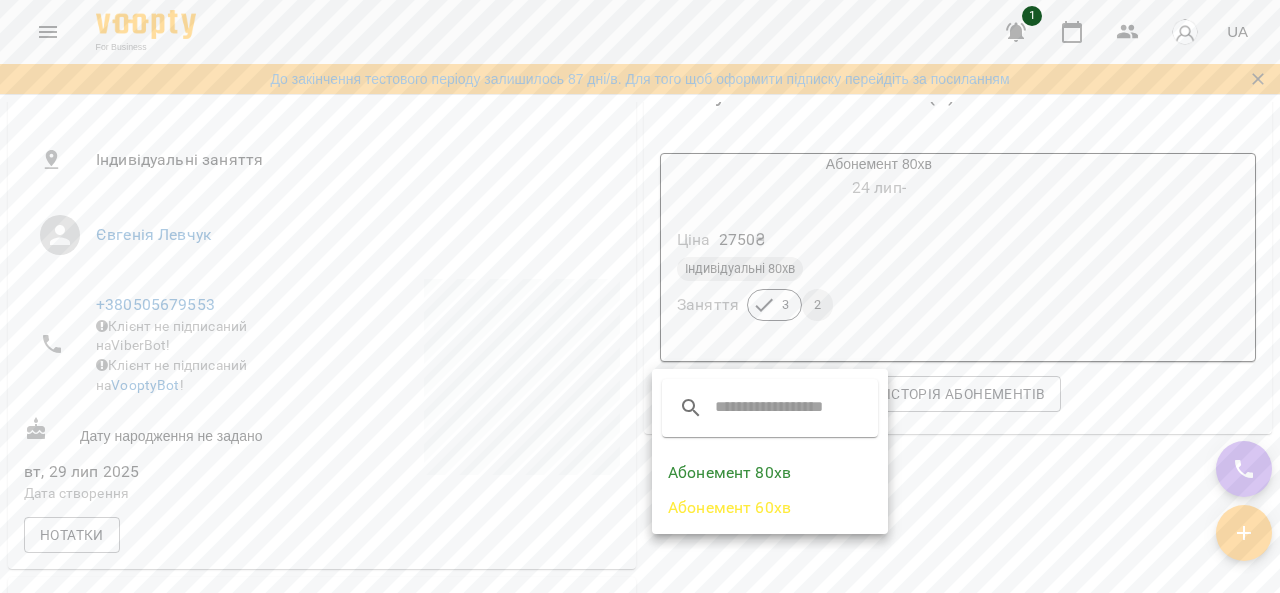 click on "Абонемент 80хв" at bounding box center [770, 473] 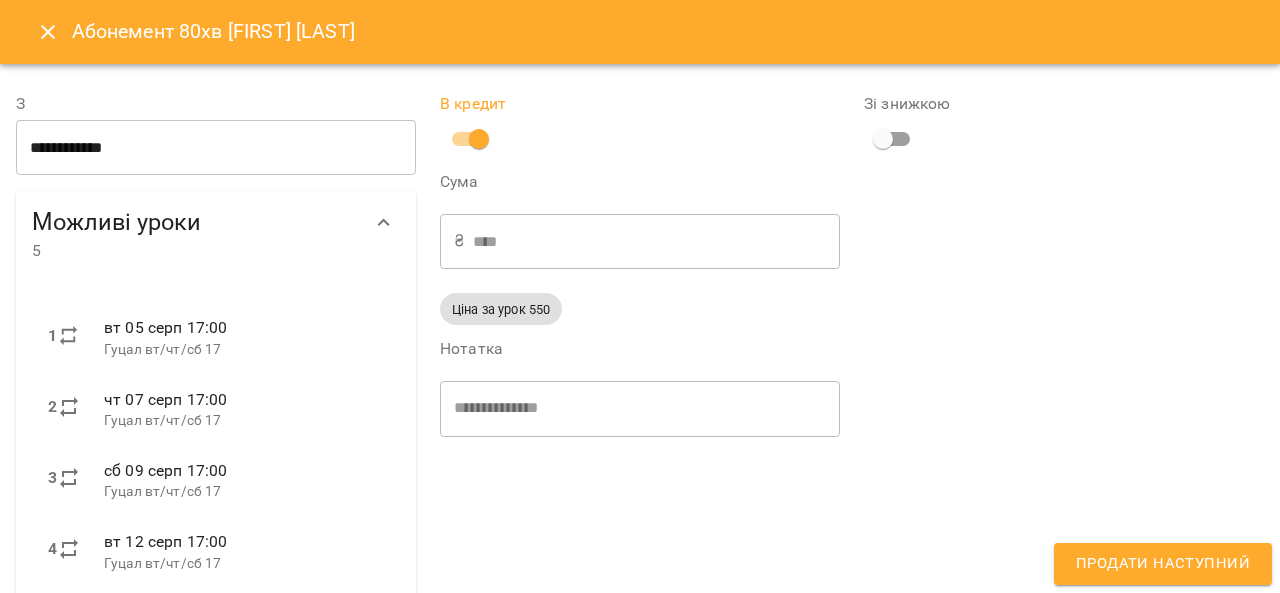 click on "Продати наступний" at bounding box center (1163, 564) 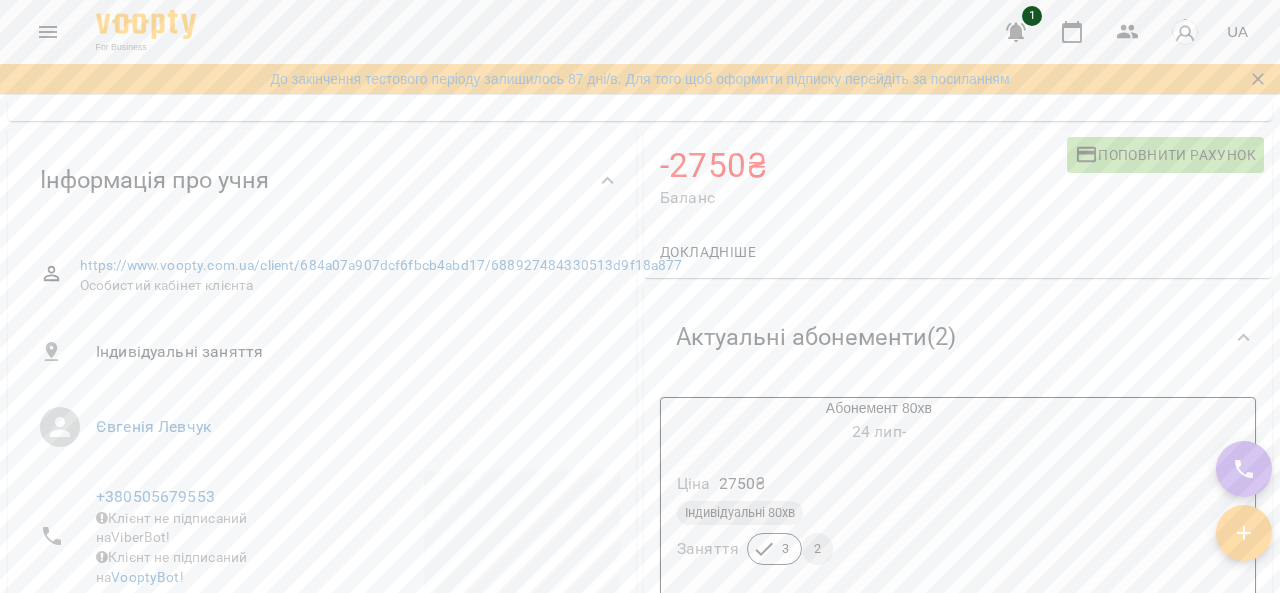 scroll, scrollTop: 0, scrollLeft: 0, axis: both 